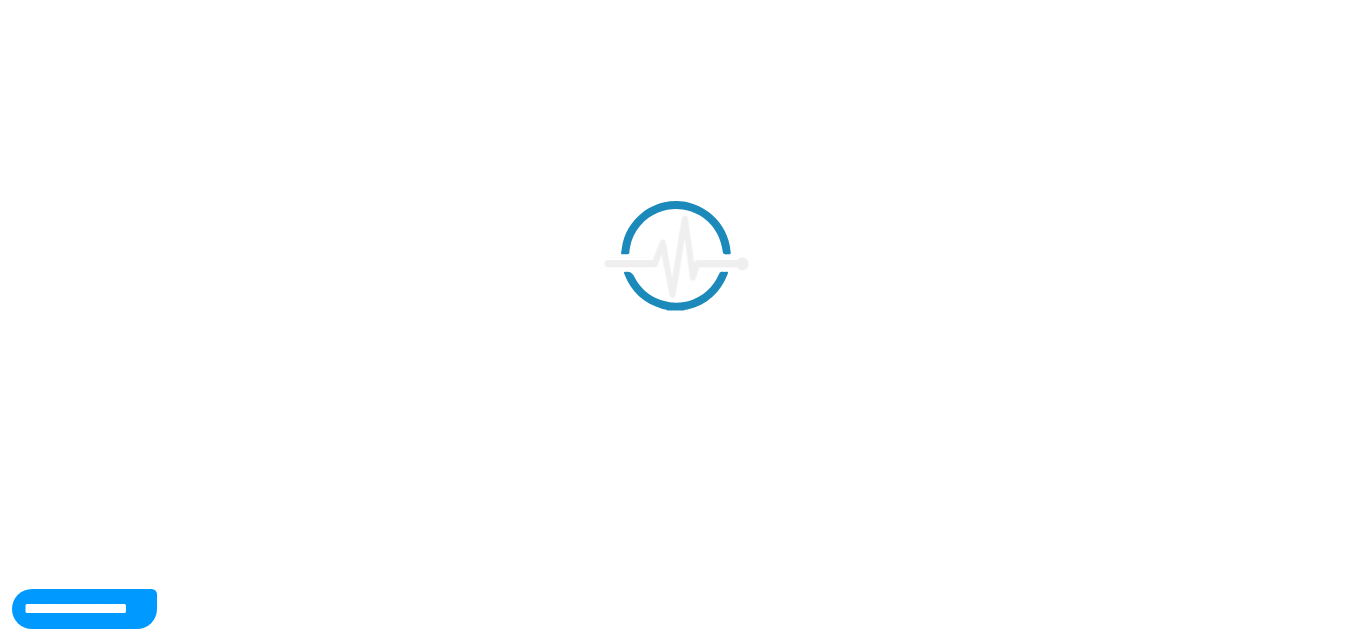 scroll, scrollTop: 0, scrollLeft: 0, axis: both 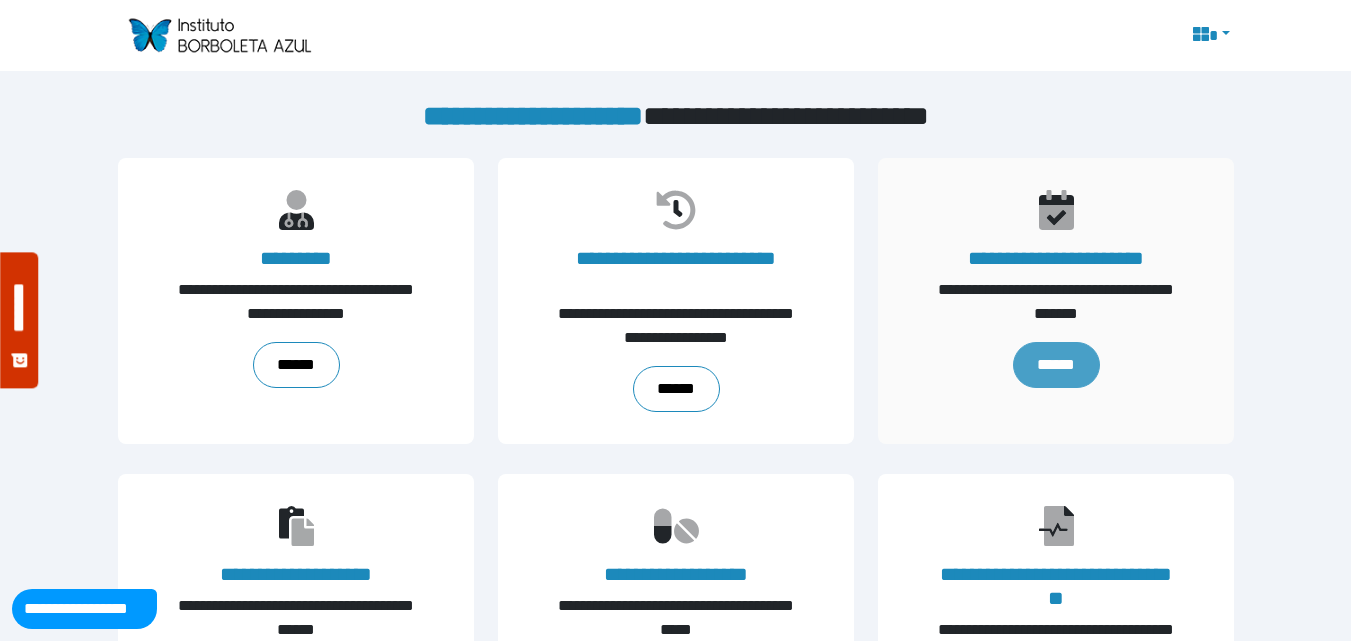 click on "******" at bounding box center (1055, 365) 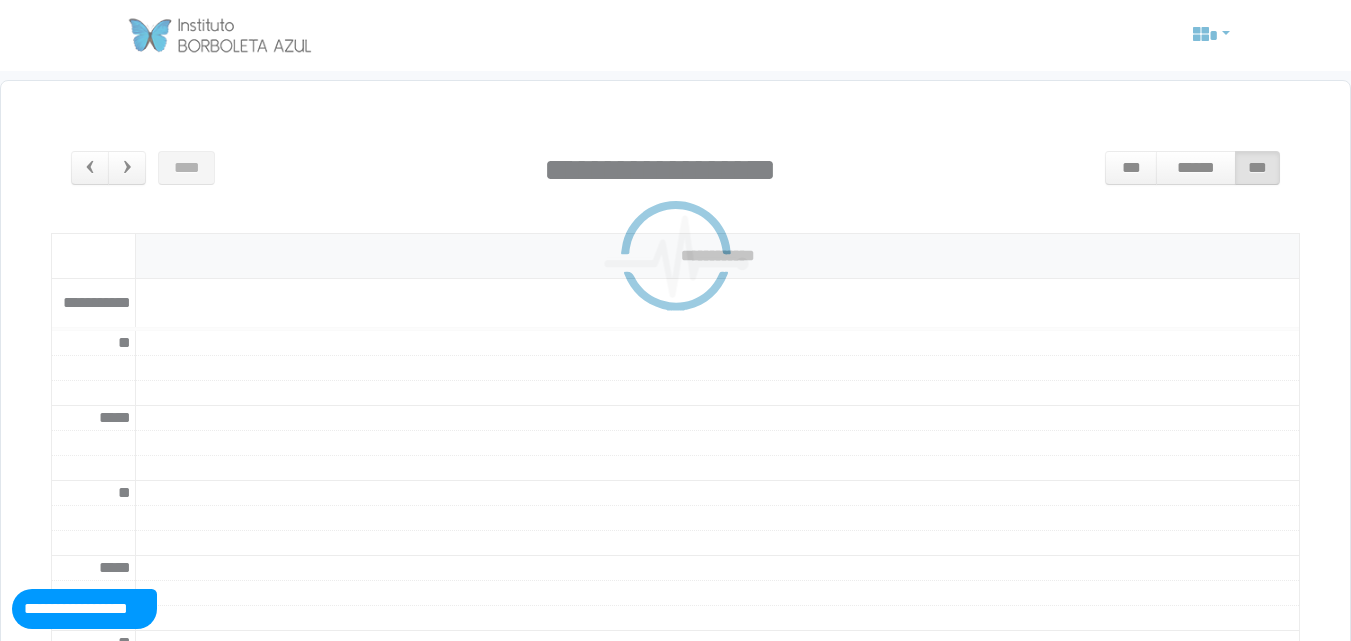 scroll, scrollTop: 0, scrollLeft: 0, axis: both 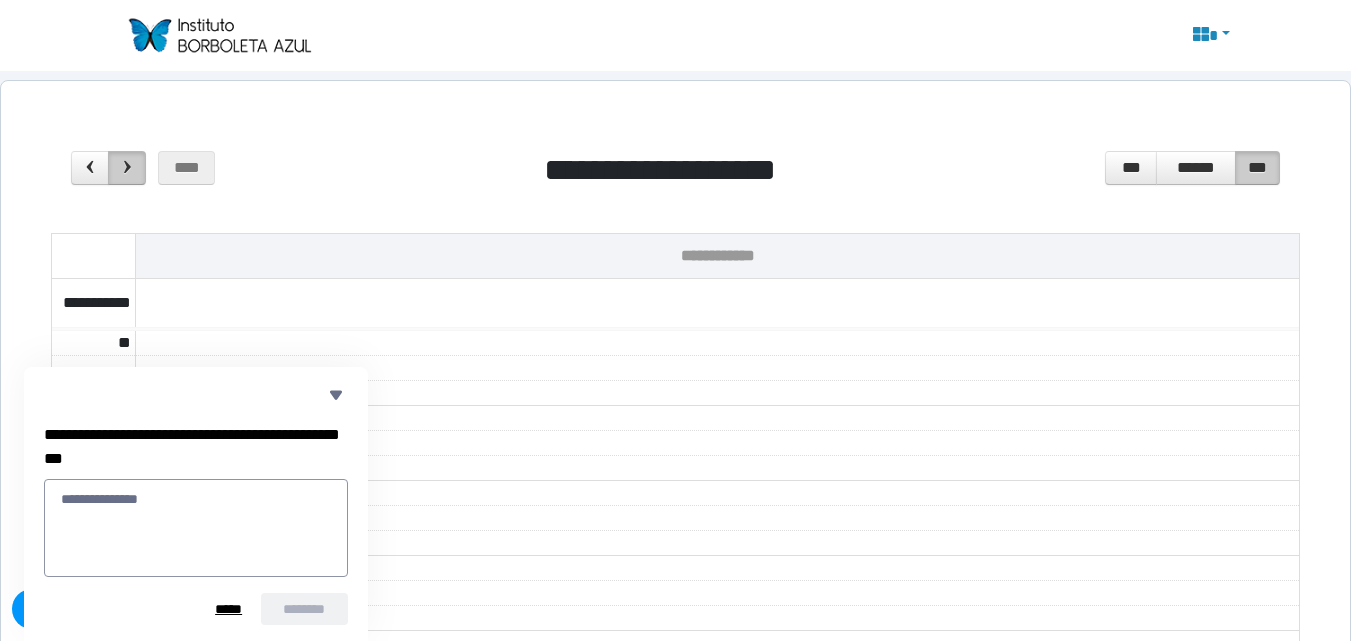 click at bounding box center [127, 168] 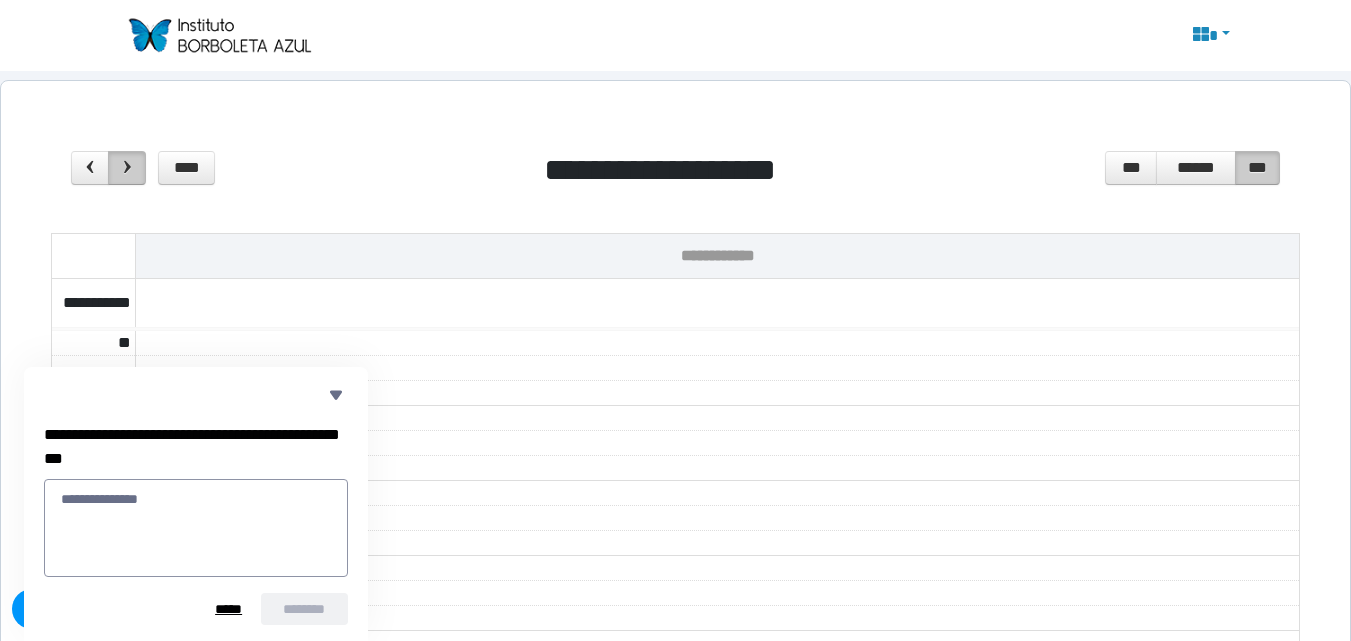 click at bounding box center (127, 168) 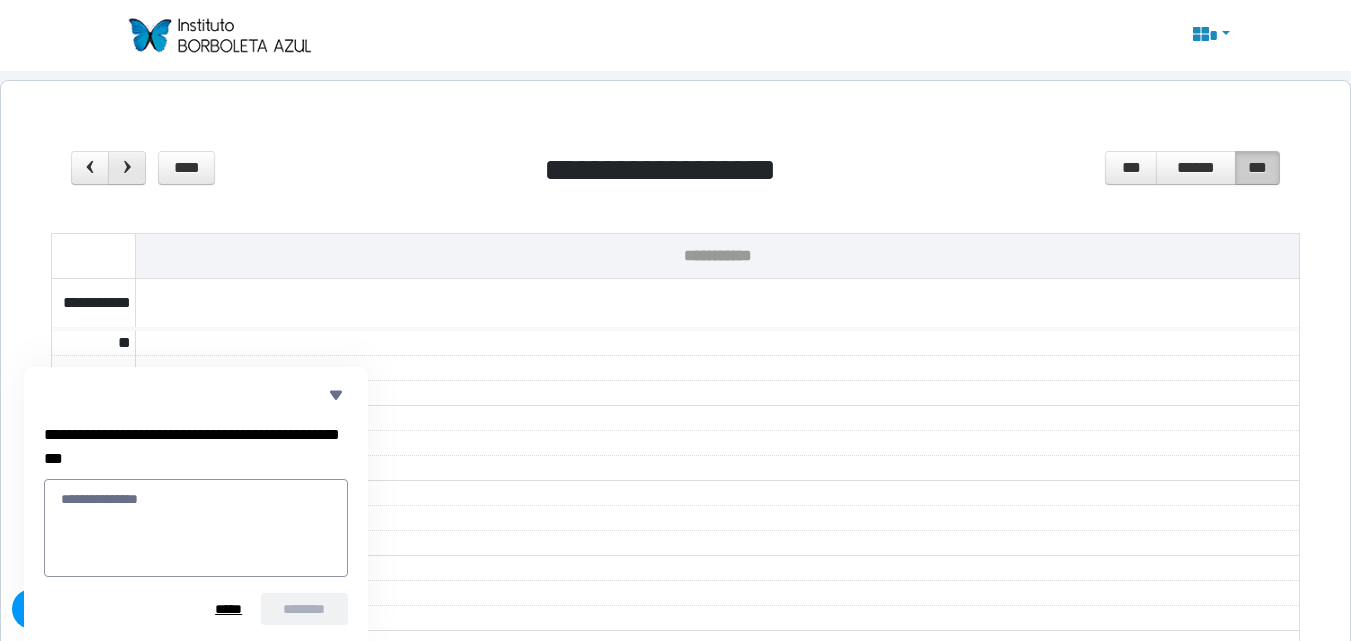 click at bounding box center (127, 168) 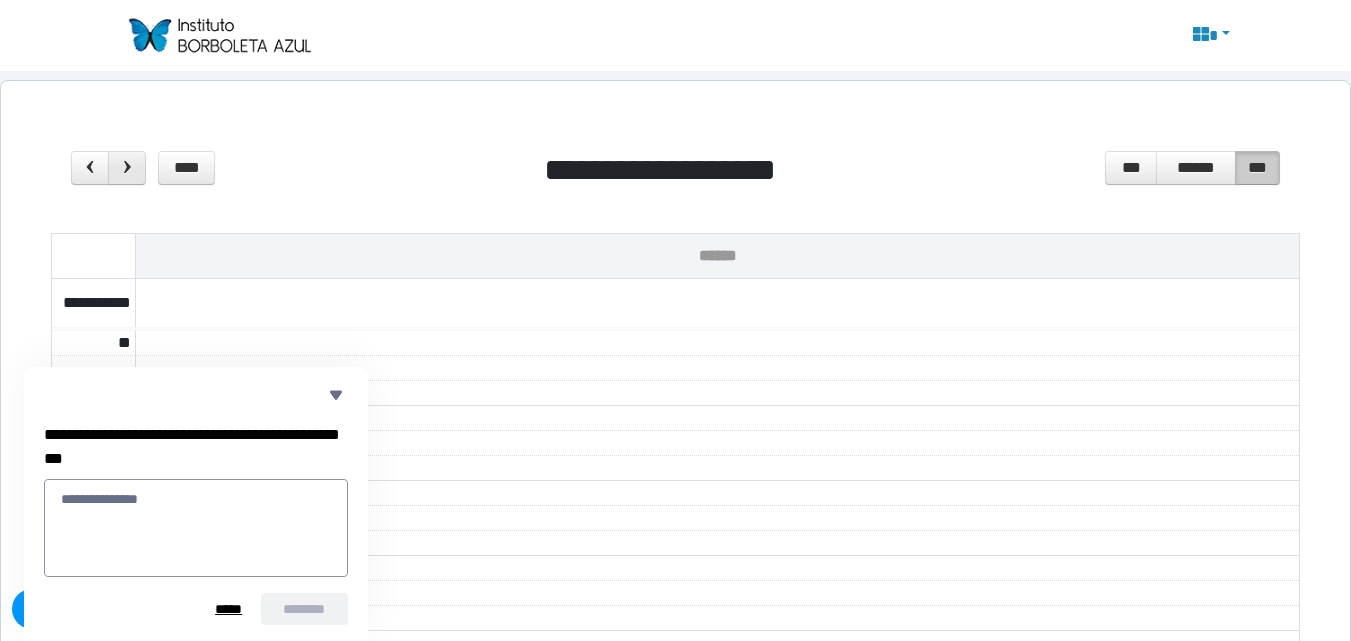 click at bounding box center (127, 168) 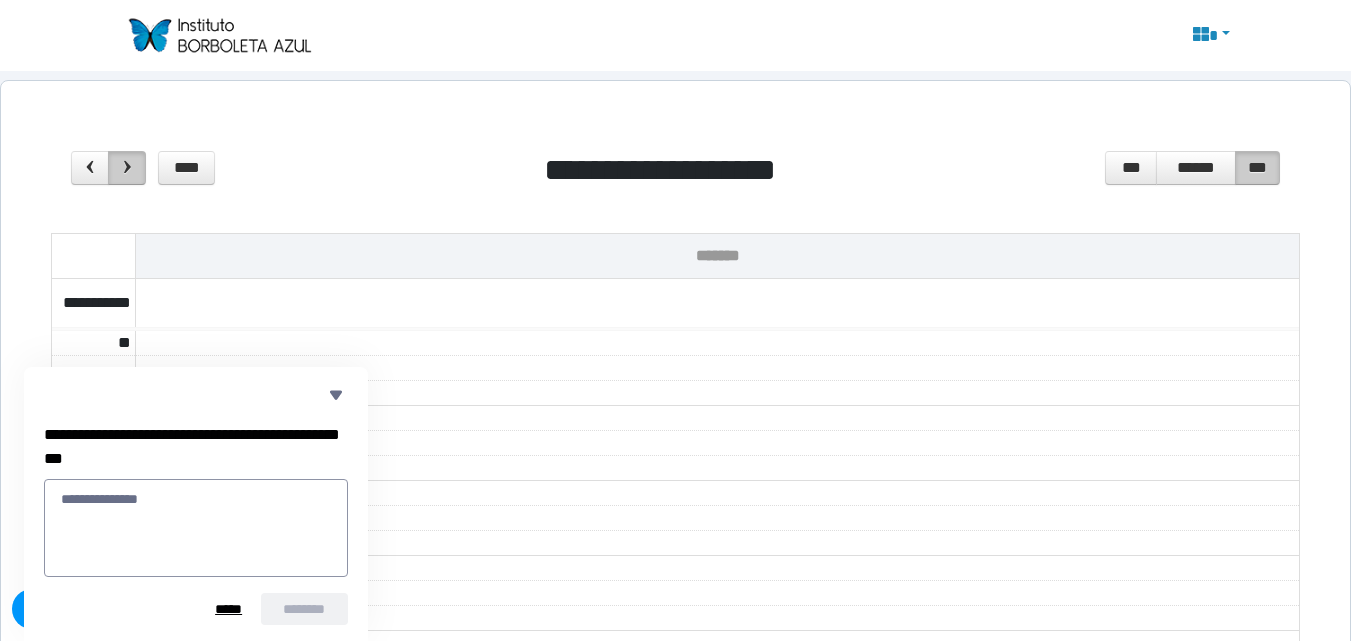 click at bounding box center [127, 168] 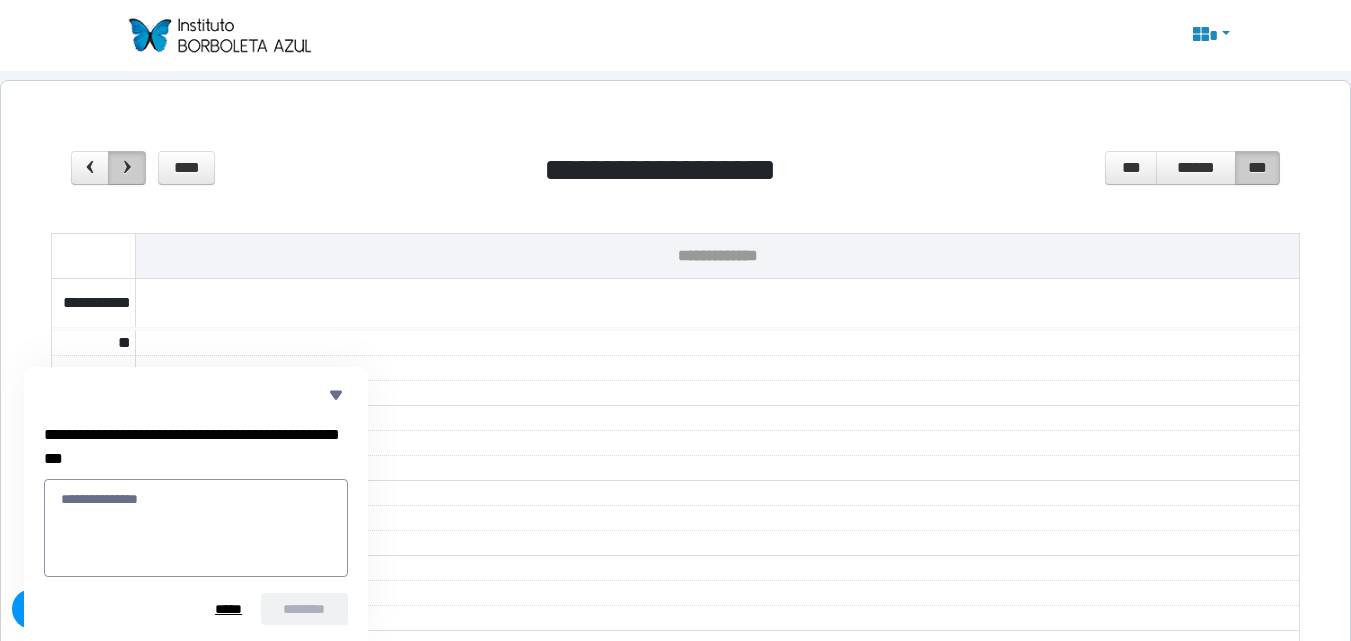 click at bounding box center (127, 168) 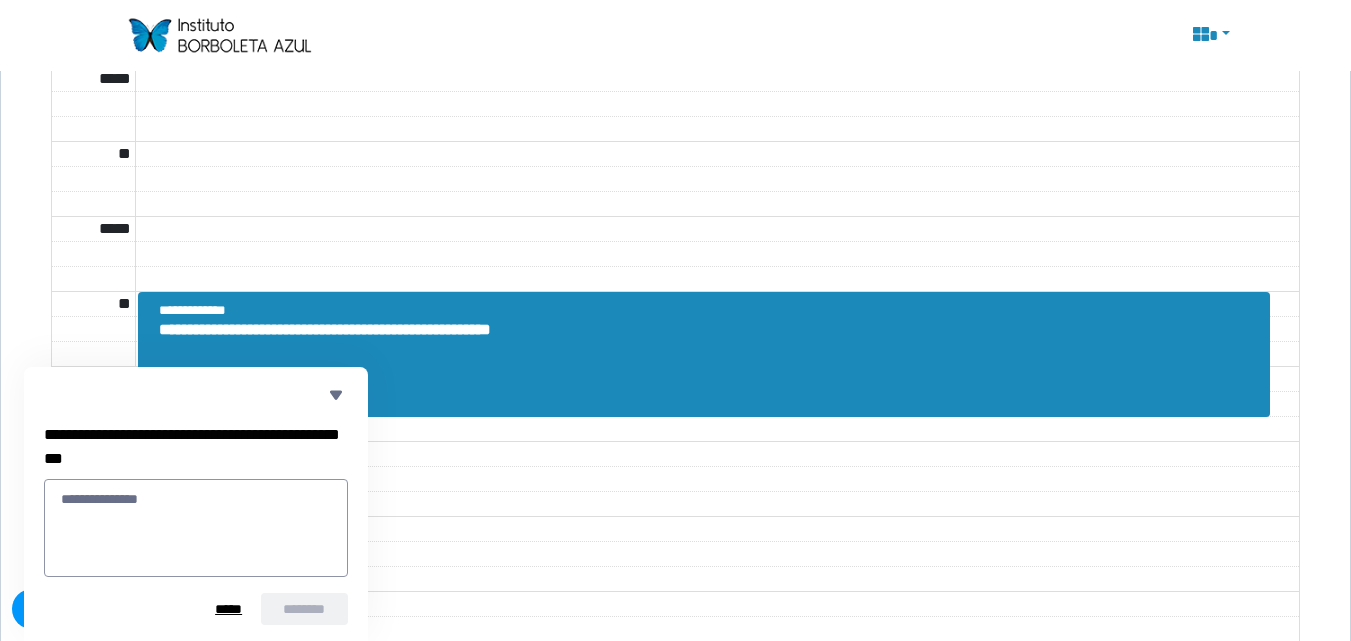 scroll, scrollTop: 2240, scrollLeft: 0, axis: vertical 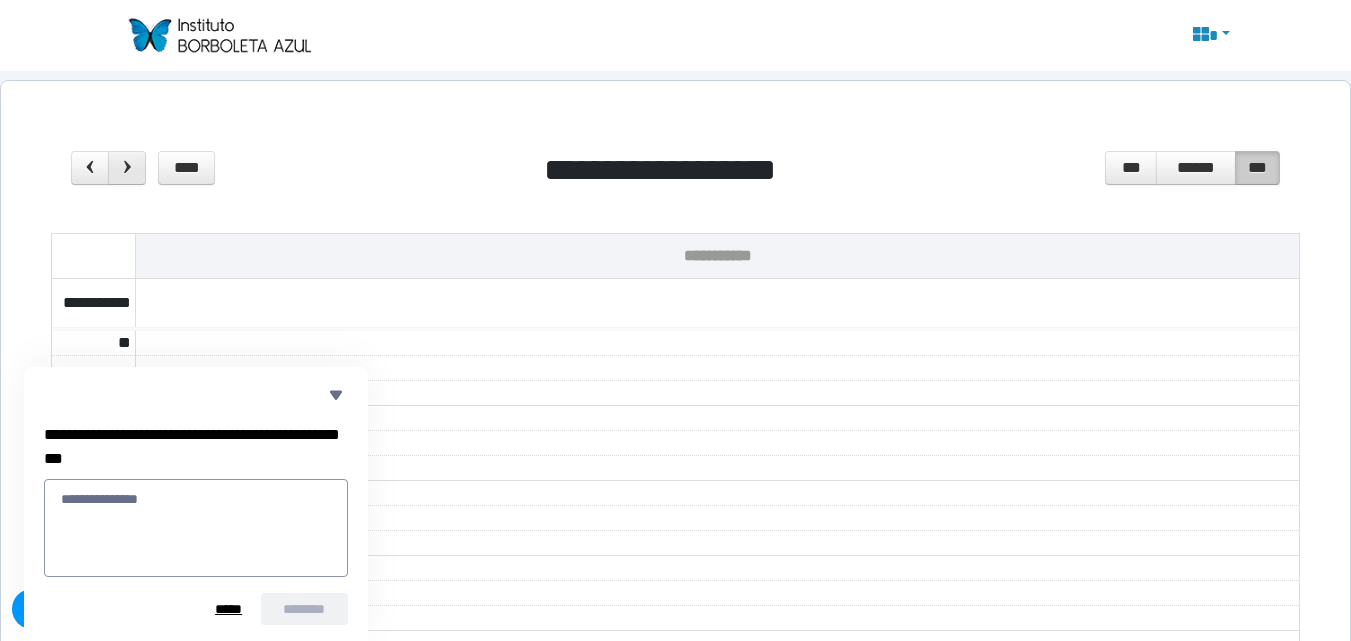 click at bounding box center (127, 167) 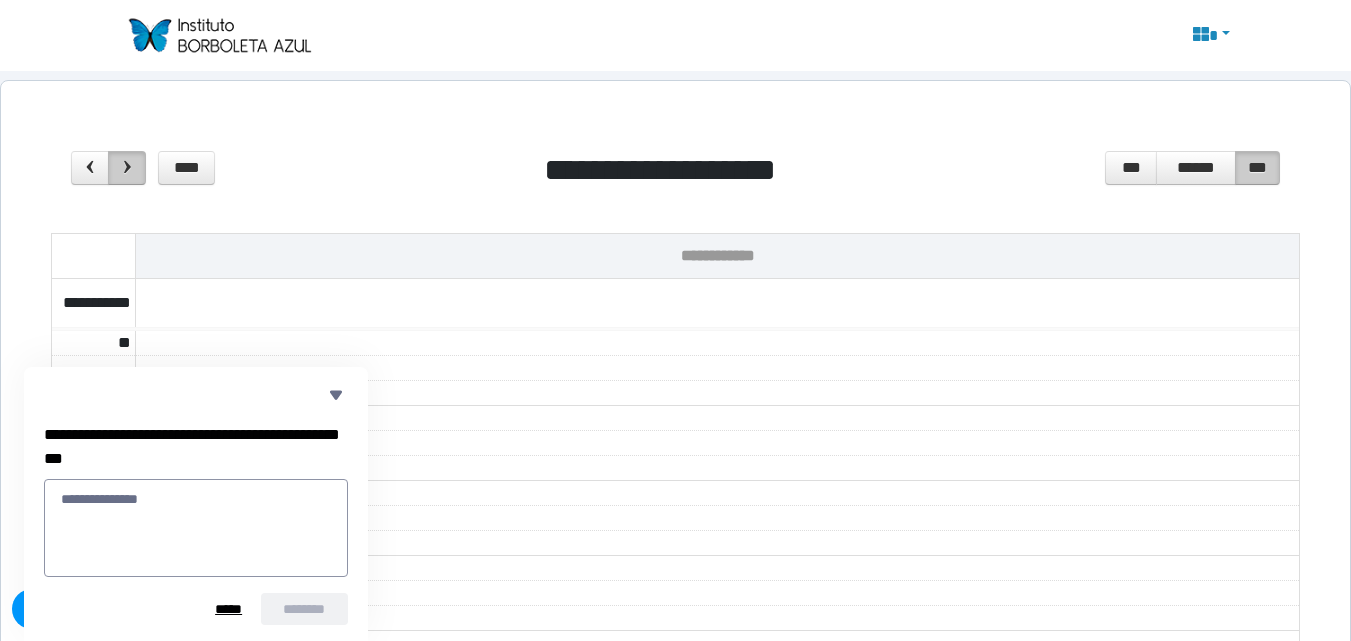 click at bounding box center (127, 167) 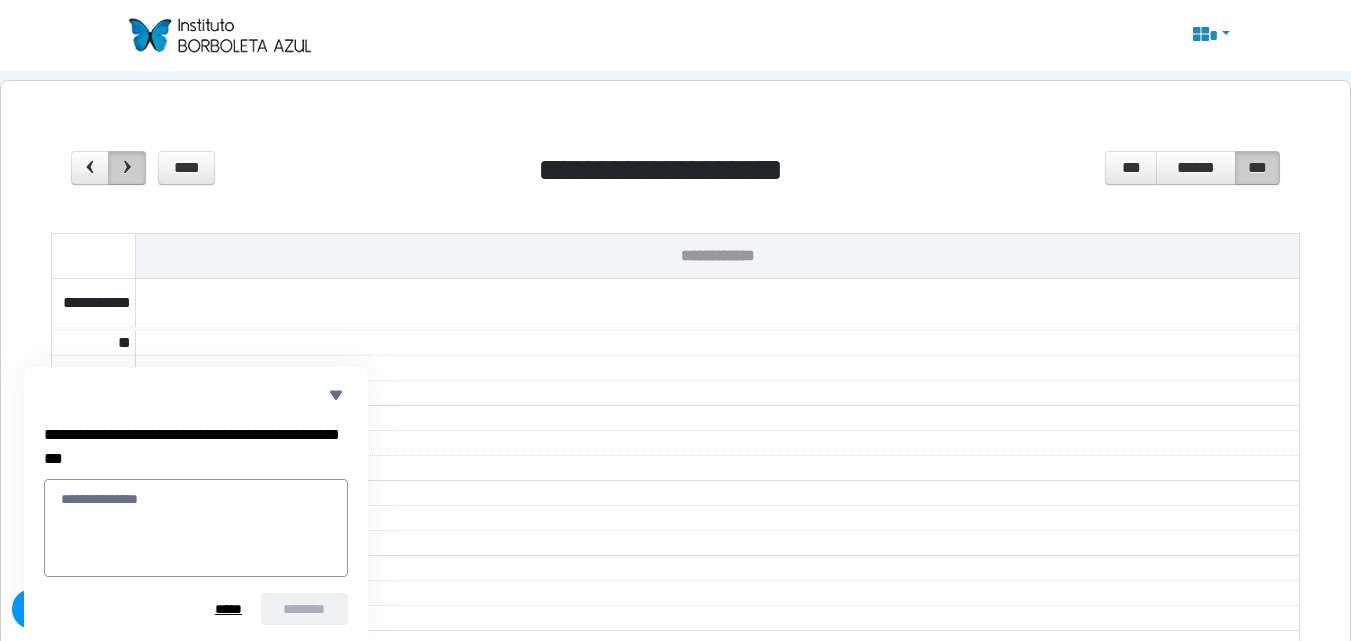 click at bounding box center [127, 167] 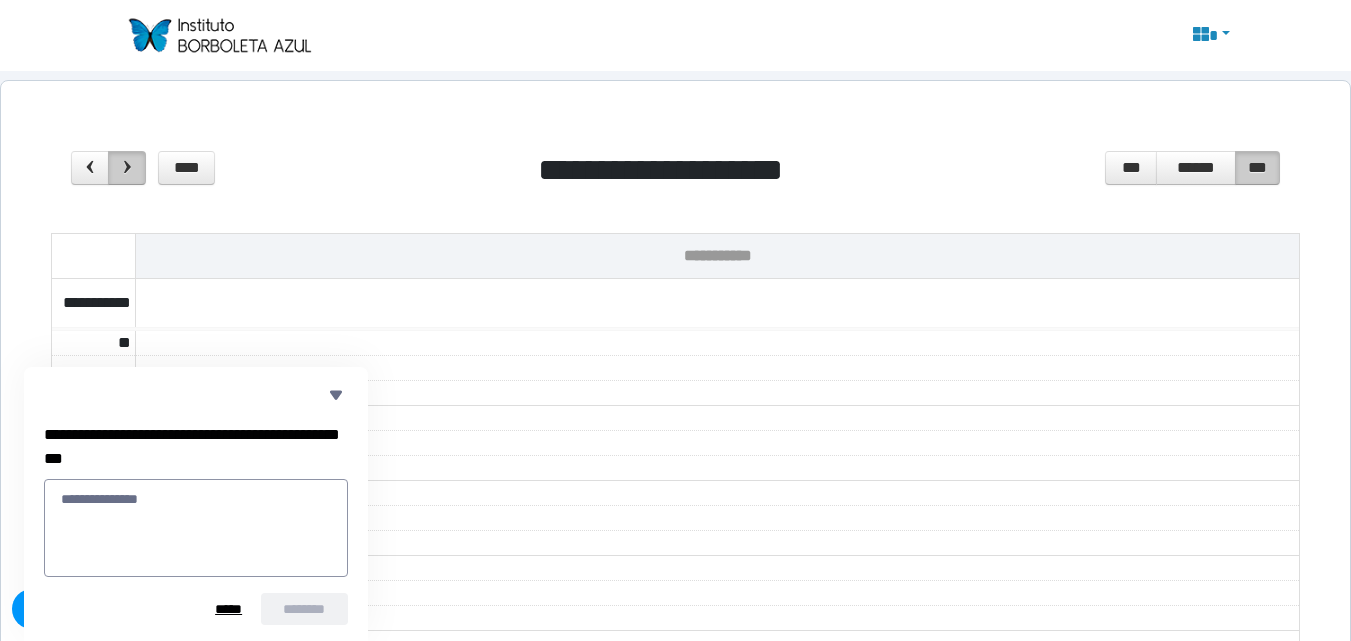 click at bounding box center (127, 167) 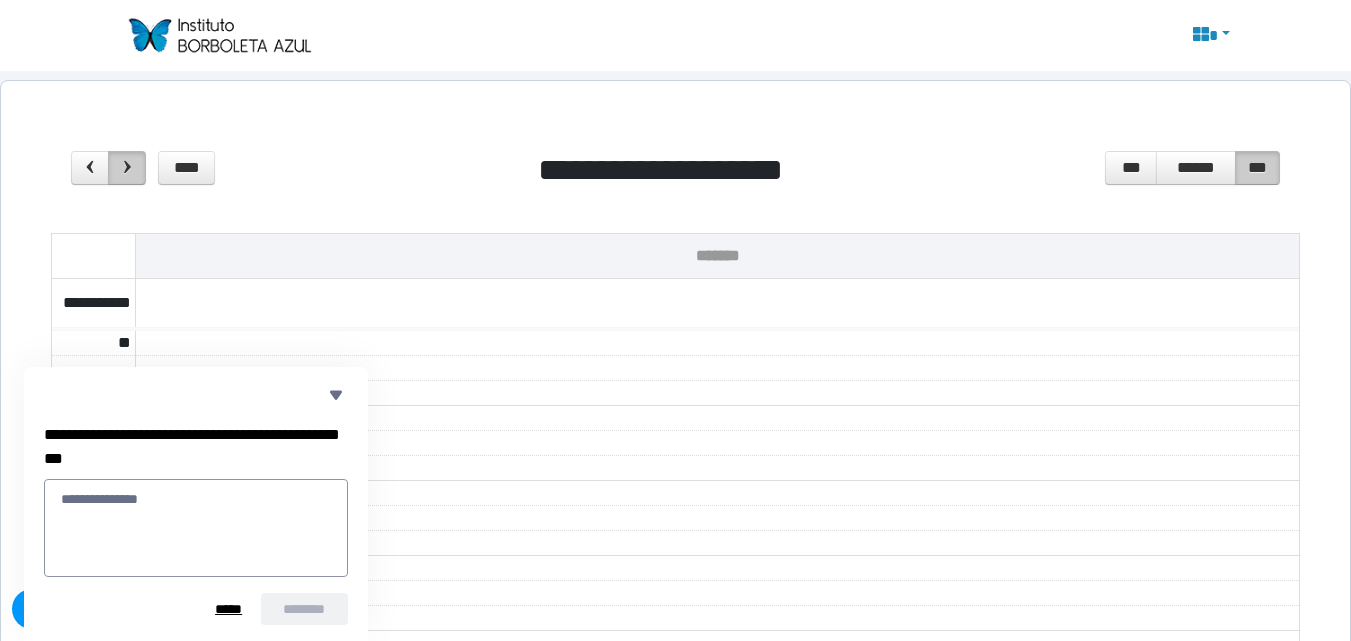 click at bounding box center (127, 167) 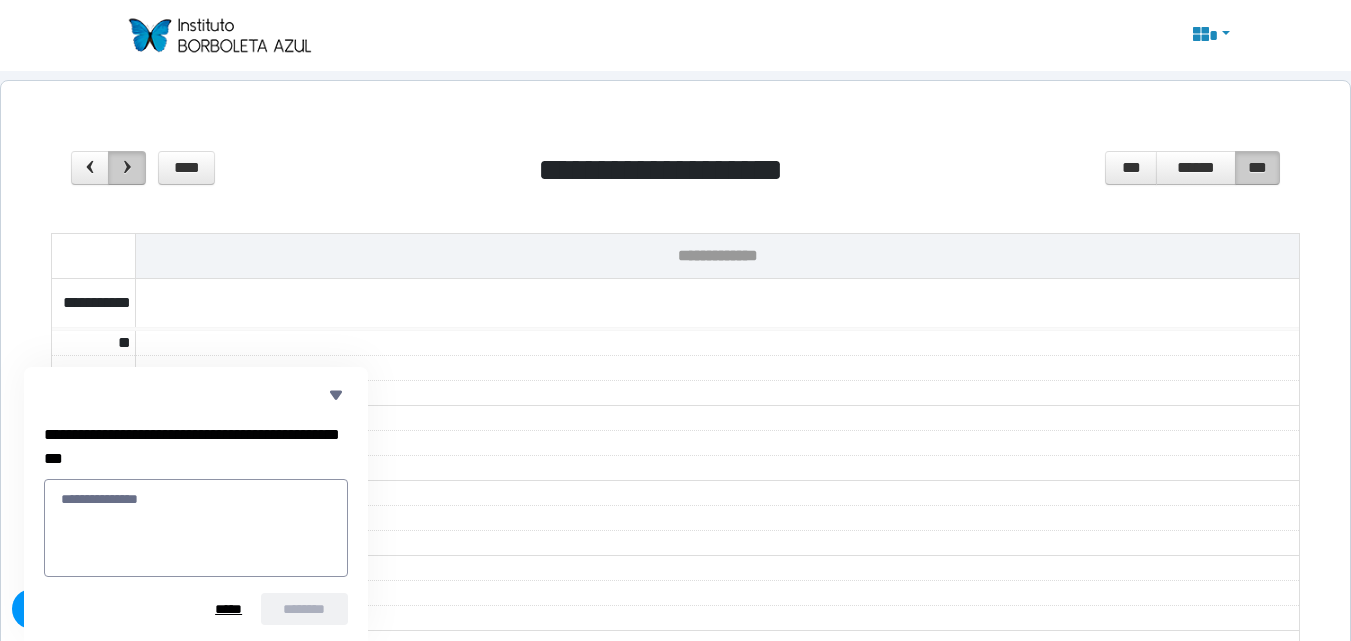click at bounding box center (127, 167) 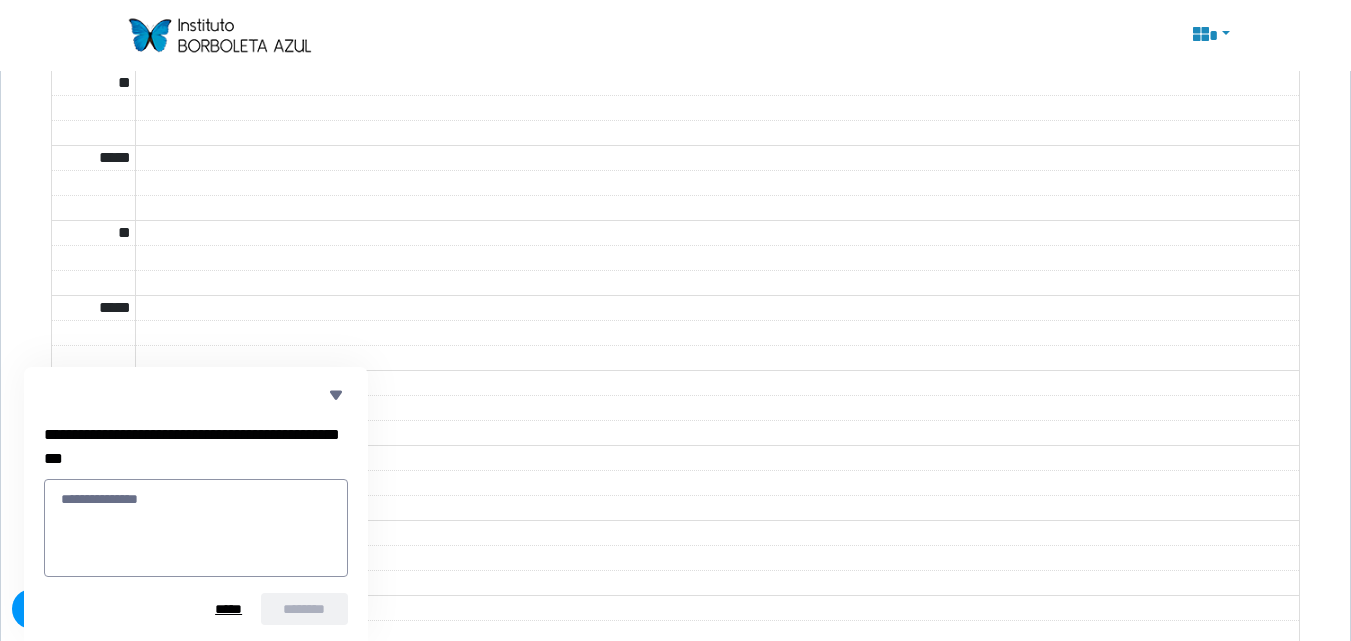 scroll, scrollTop: 0, scrollLeft: 0, axis: both 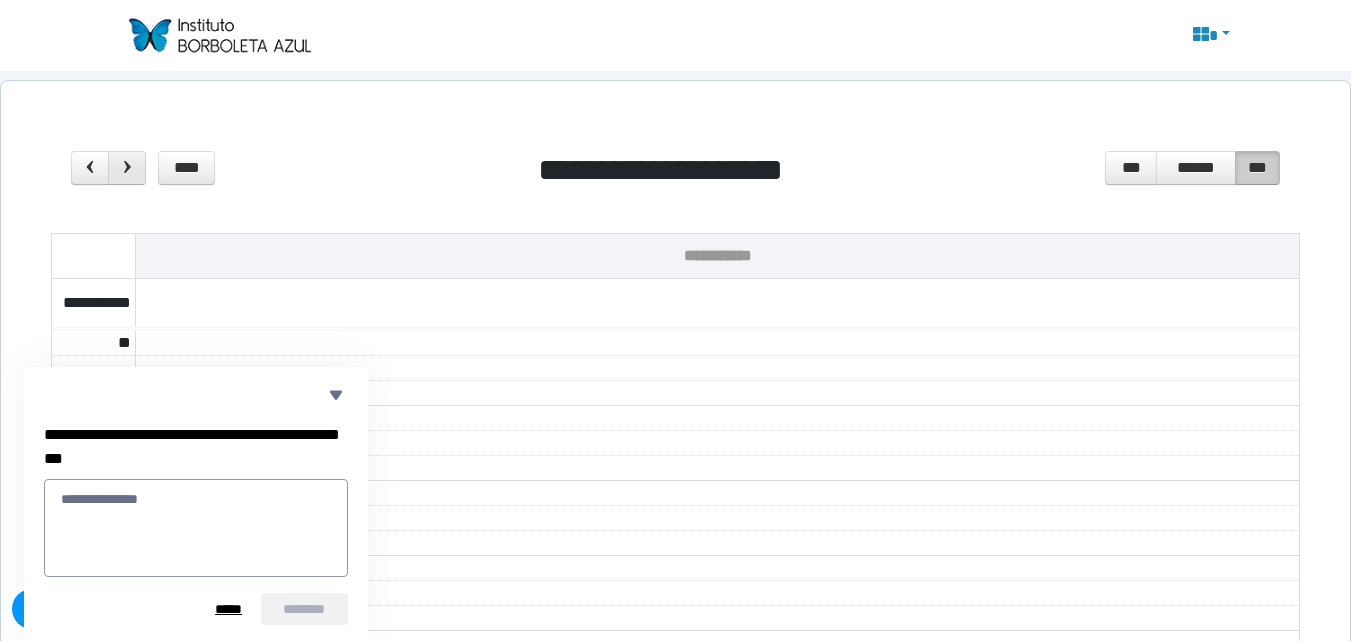 click at bounding box center [127, 167] 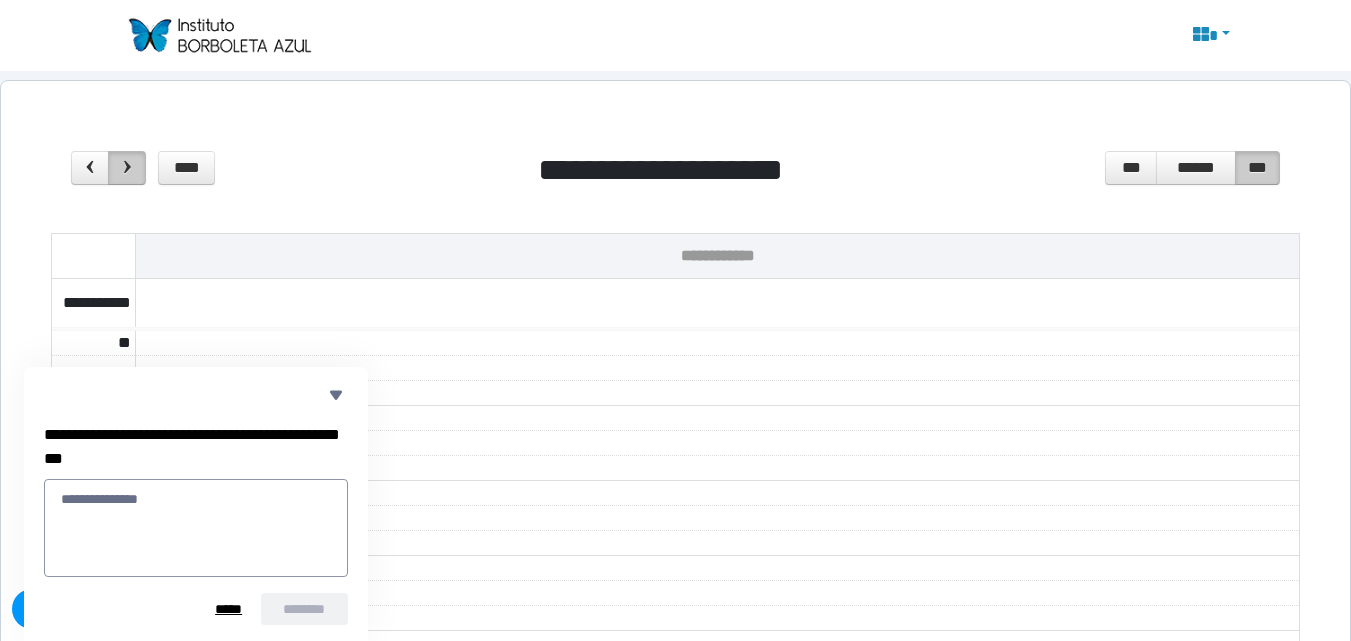 click at bounding box center [127, 167] 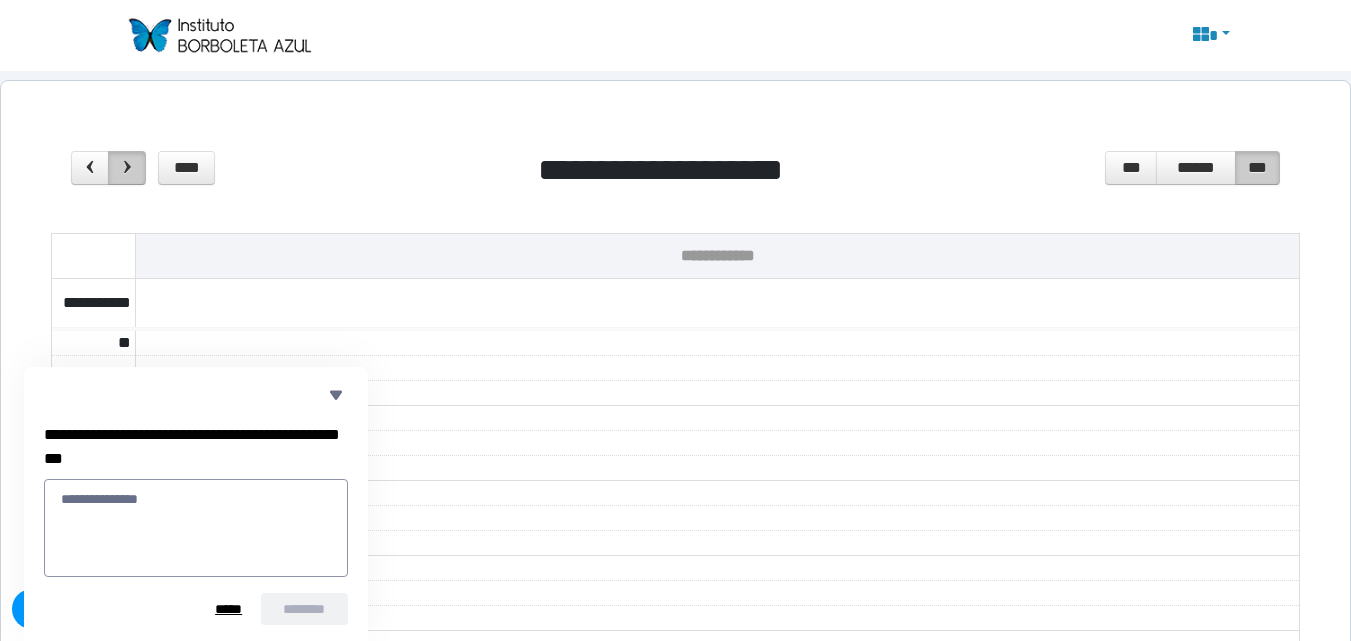 click at bounding box center [127, 167] 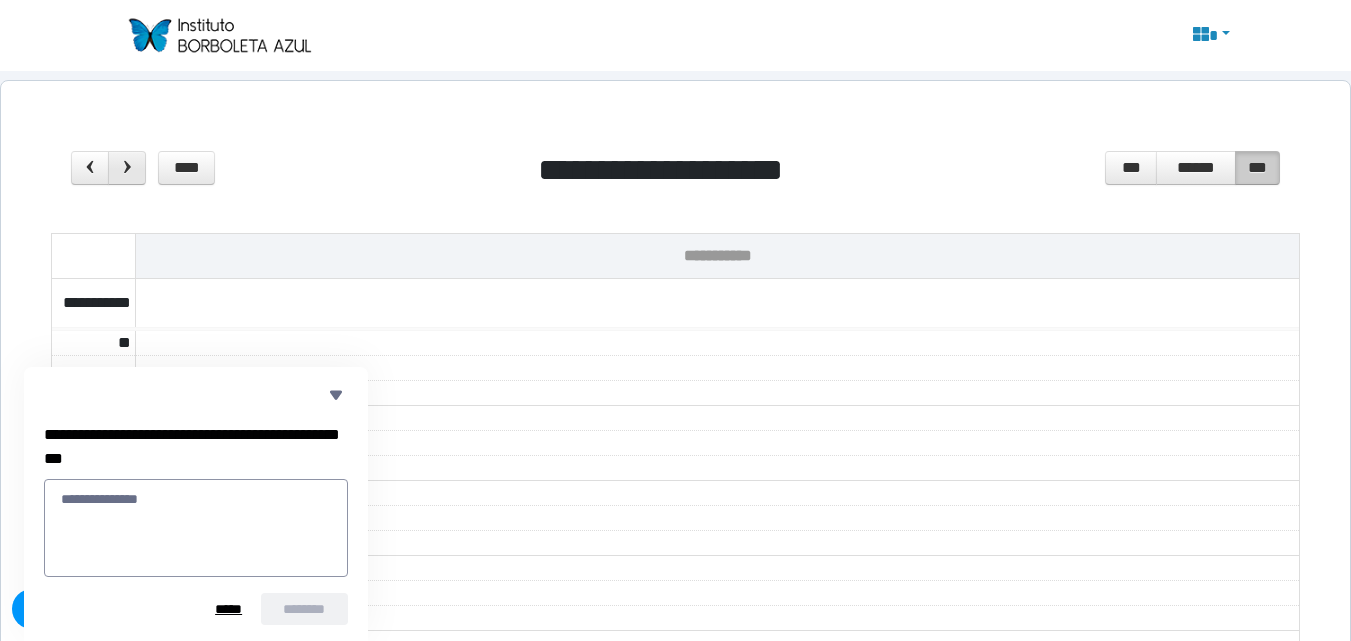 click at bounding box center (127, 167) 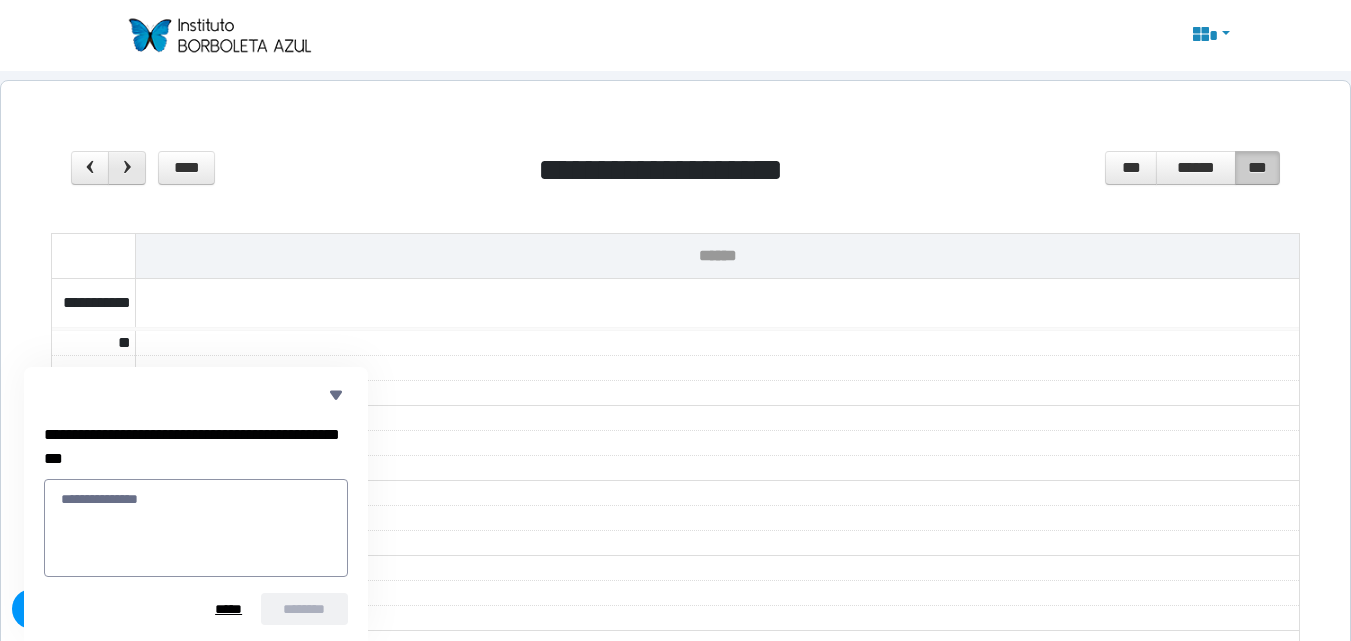 click at bounding box center [127, 167] 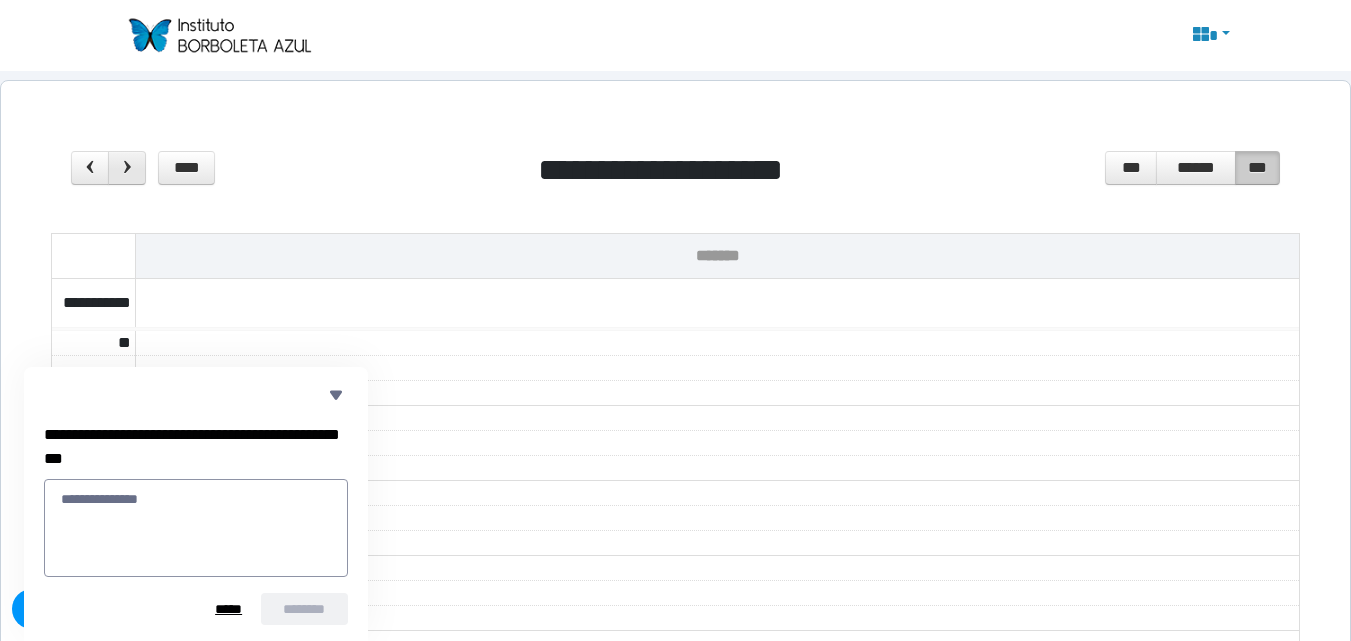 click at bounding box center [127, 167] 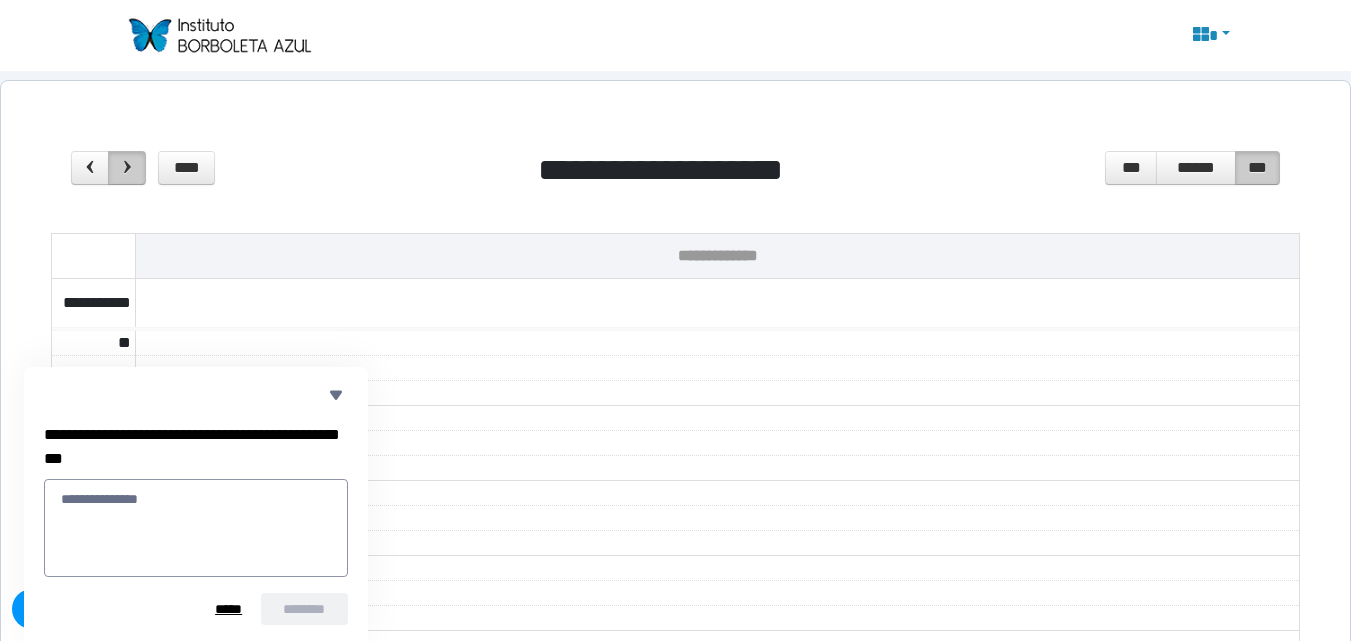 click at bounding box center (127, 167) 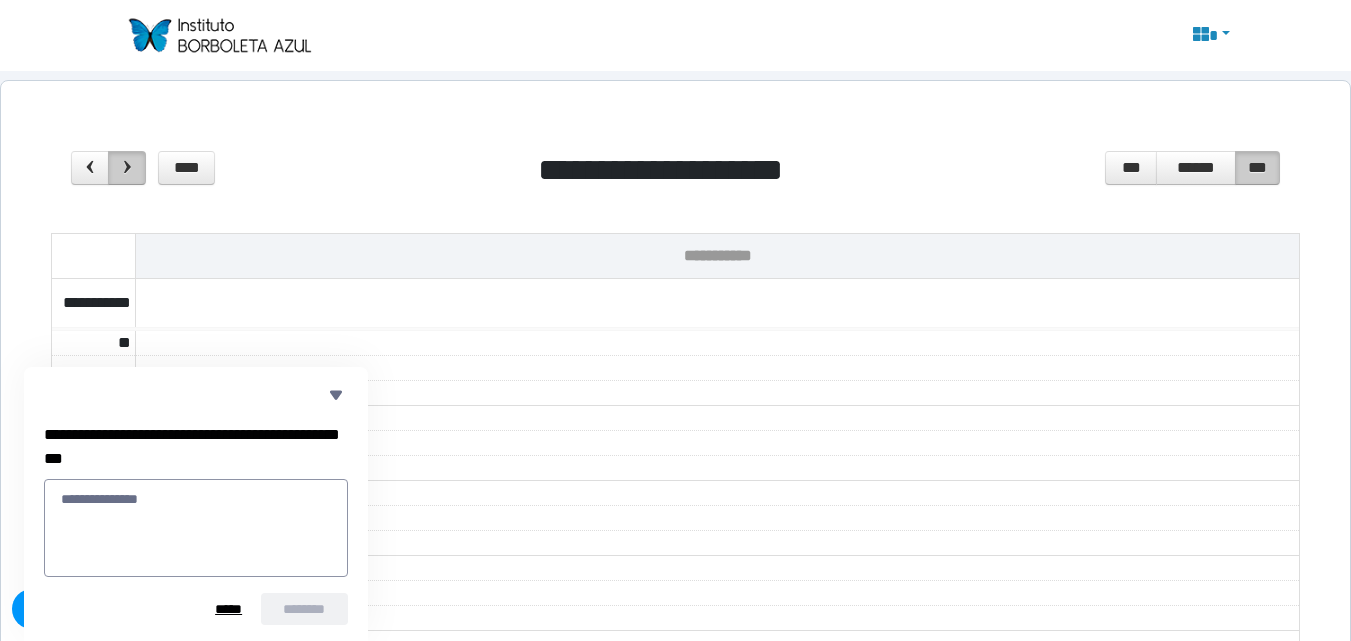 click at bounding box center [127, 167] 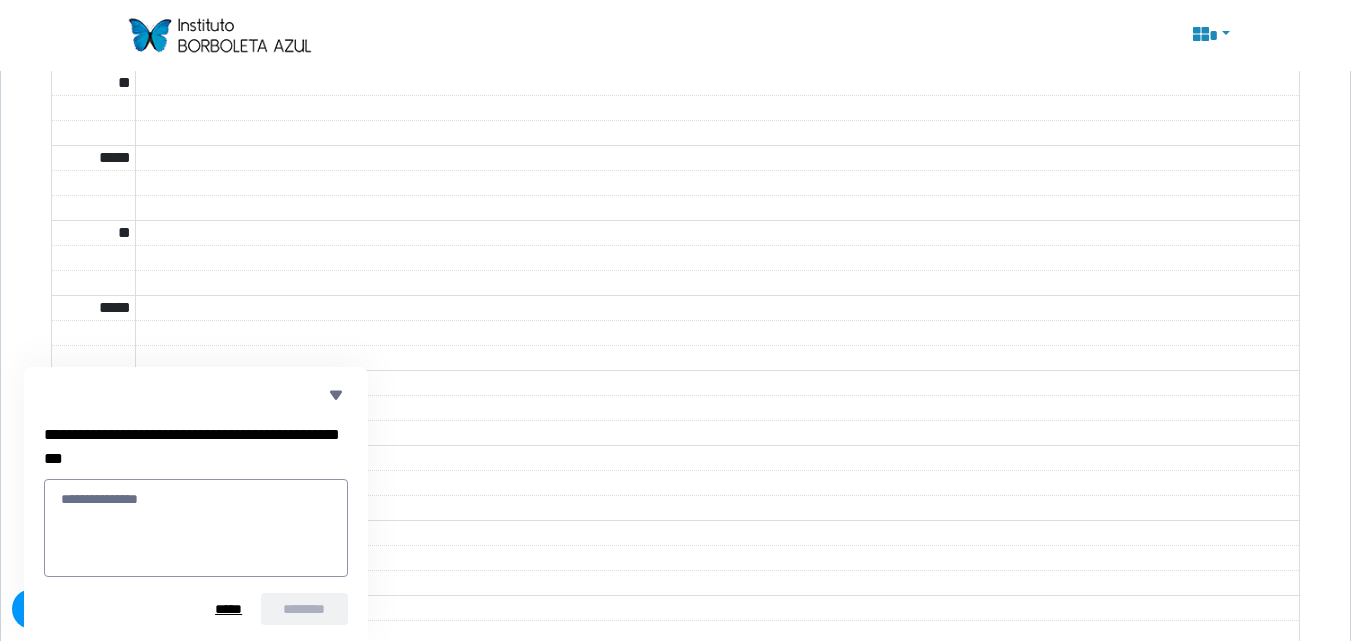 scroll, scrollTop: 0, scrollLeft: 0, axis: both 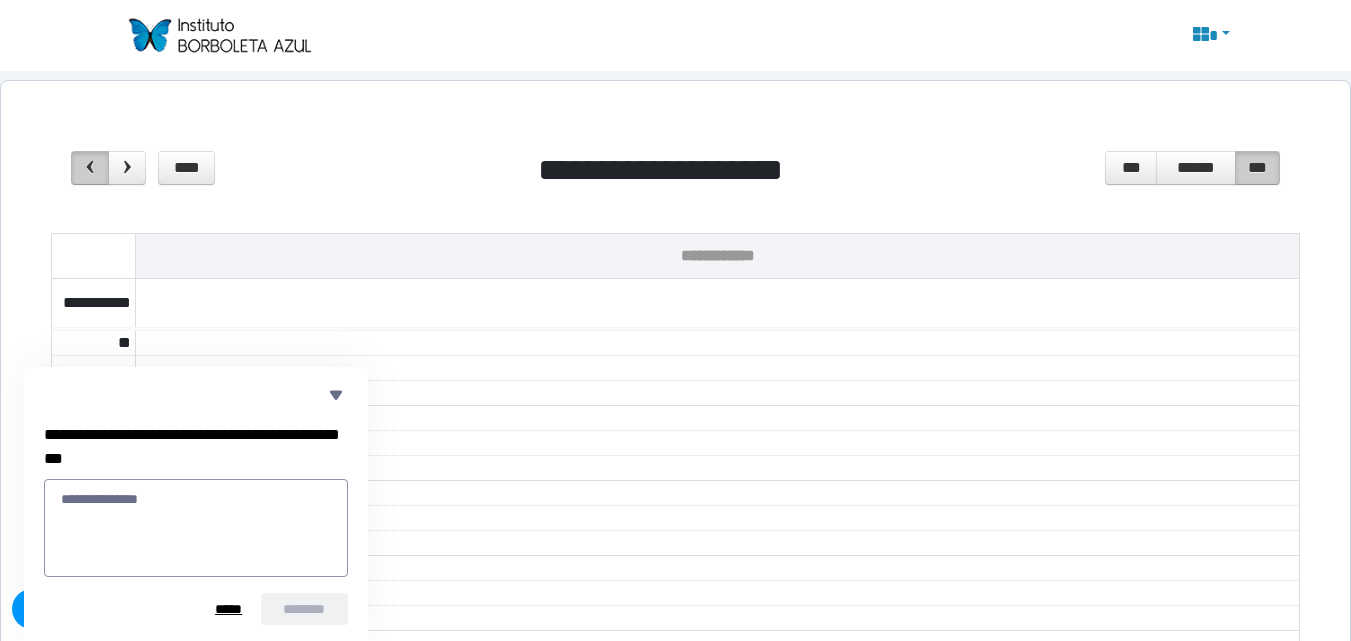 click at bounding box center [90, 167] 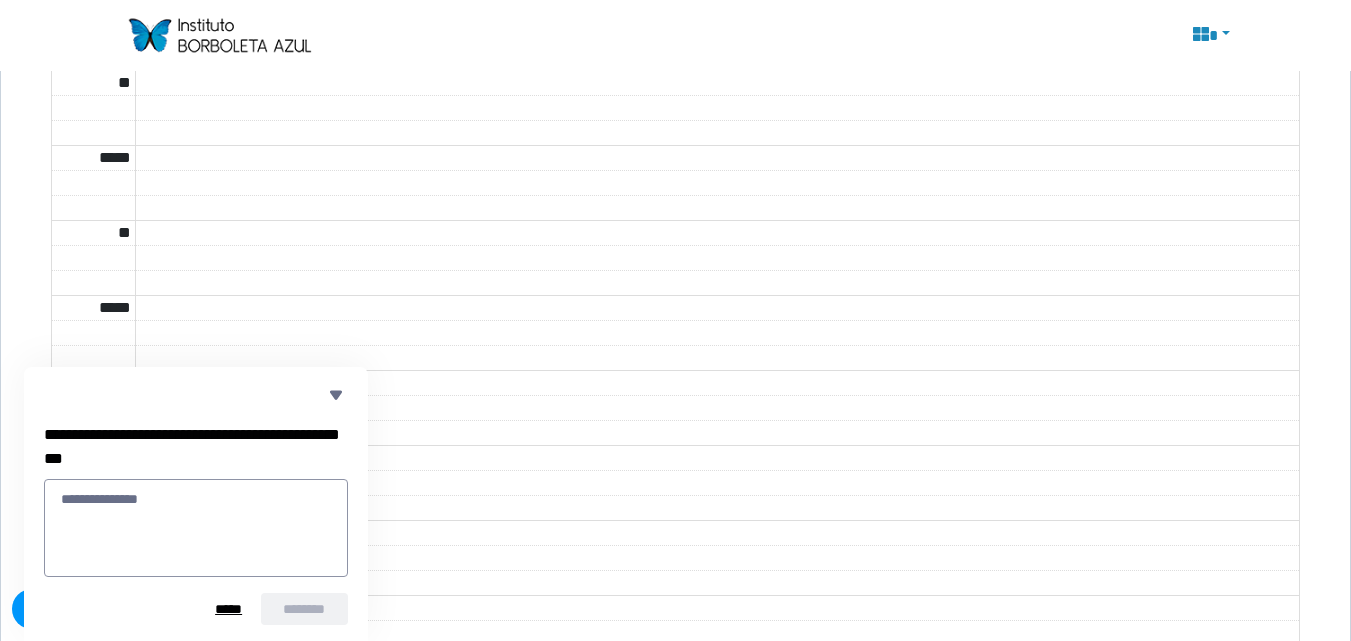 scroll, scrollTop: 0, scrollLeft: 0, axis: both 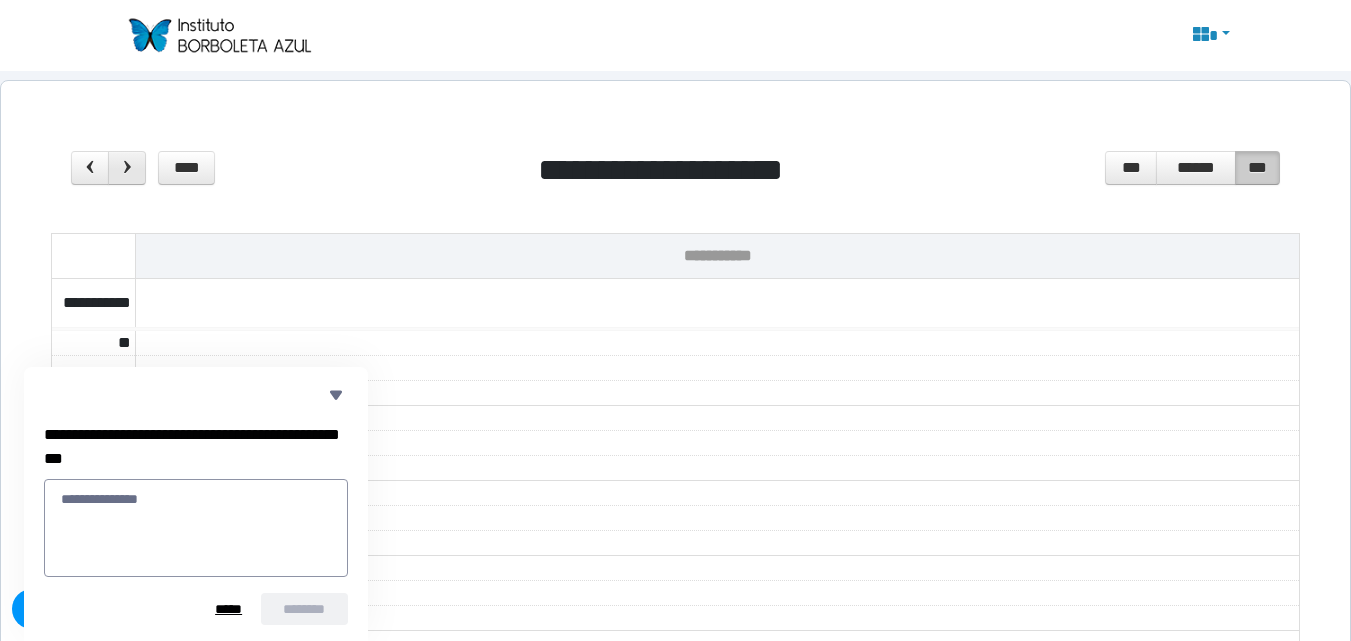 click at bounding box center (127, 168) 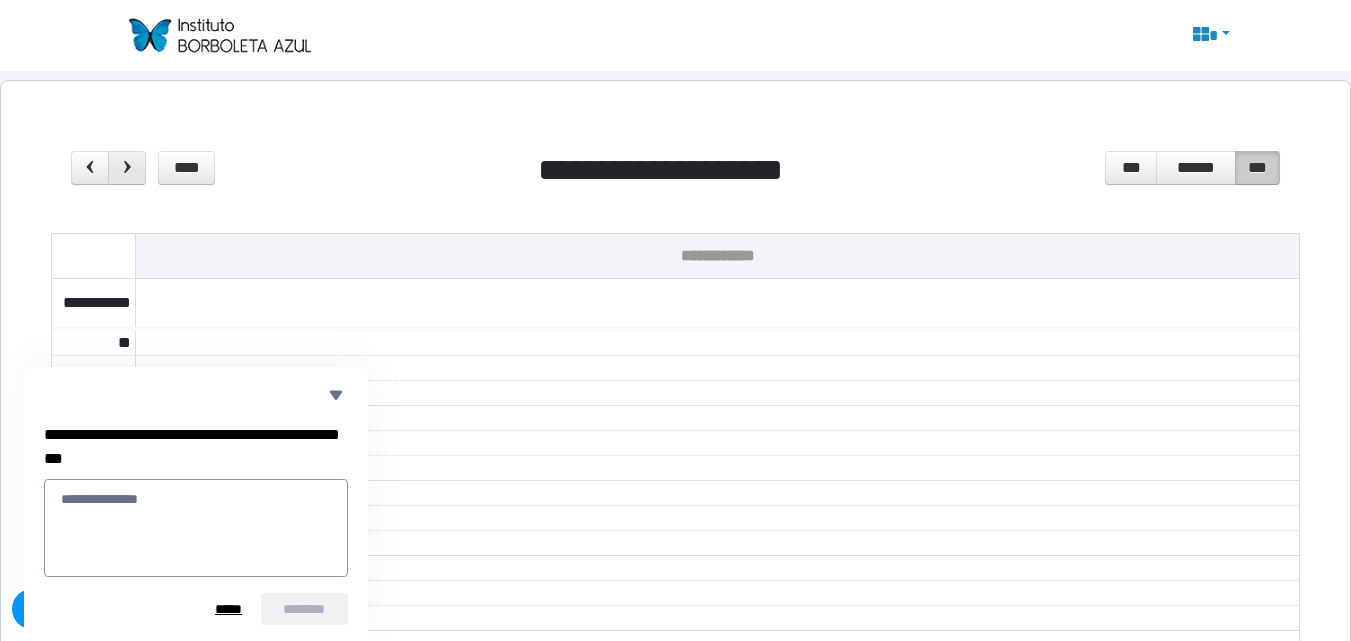 click at bounding box center [127, 168] 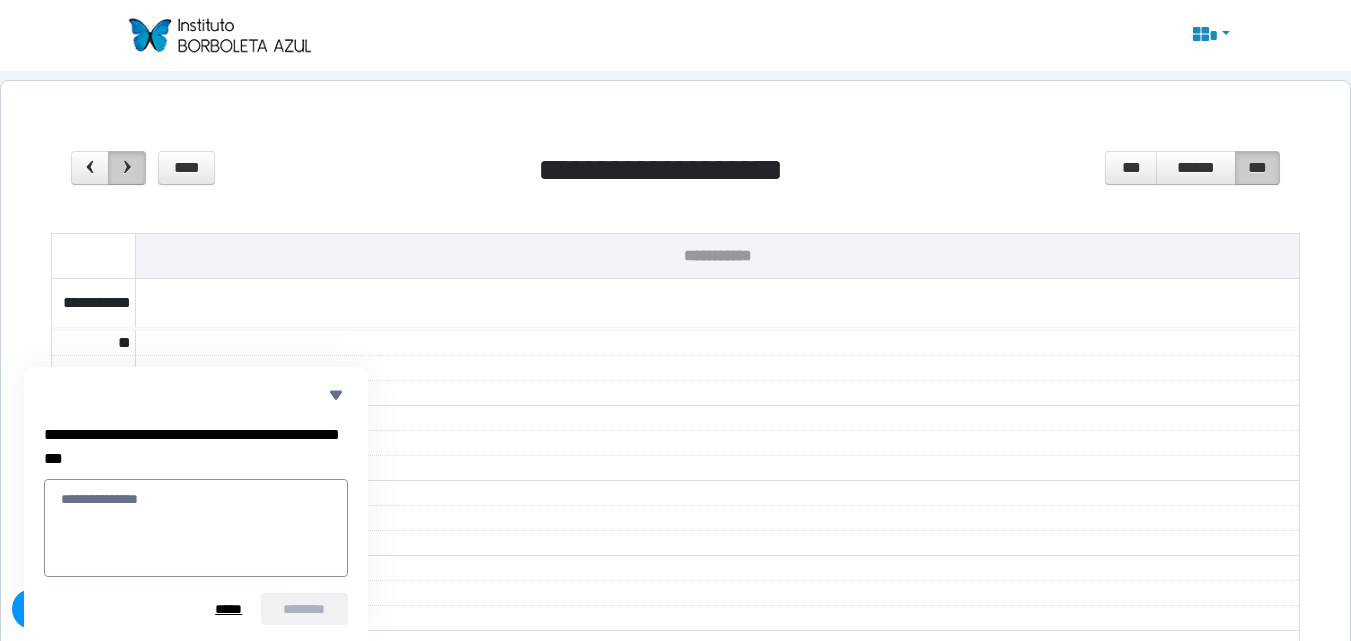 click at bounding box center (127, 168) 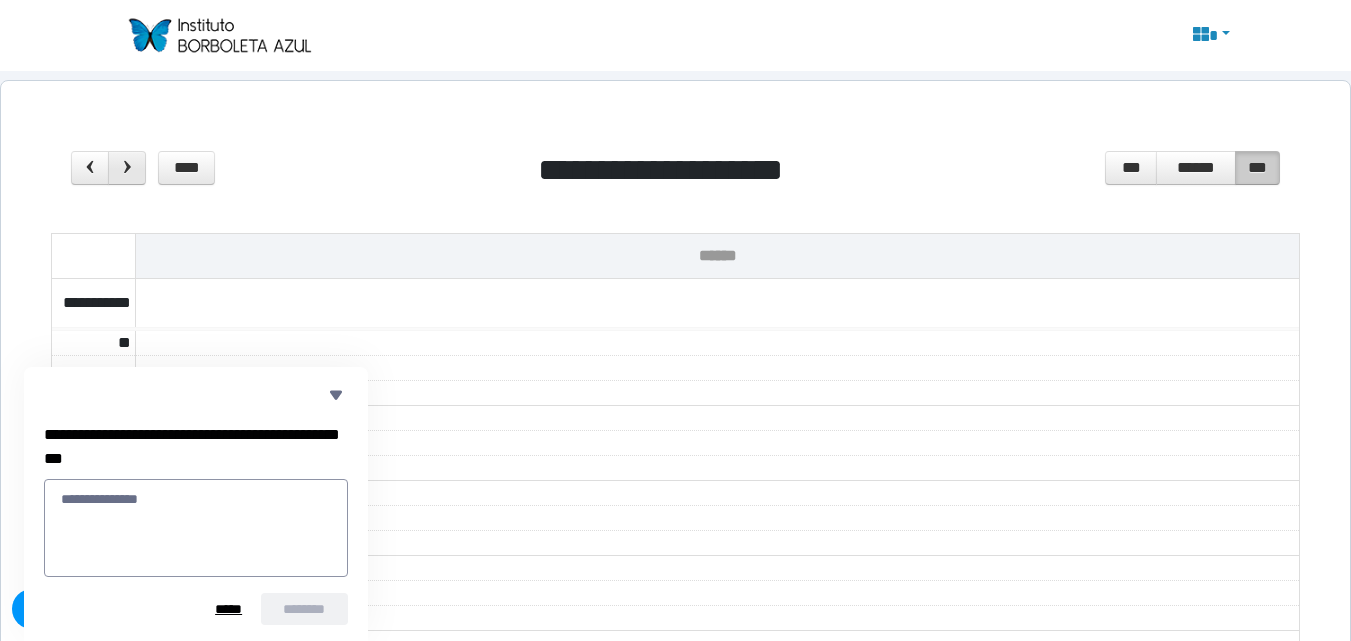 click at bounding box center [127, 168] 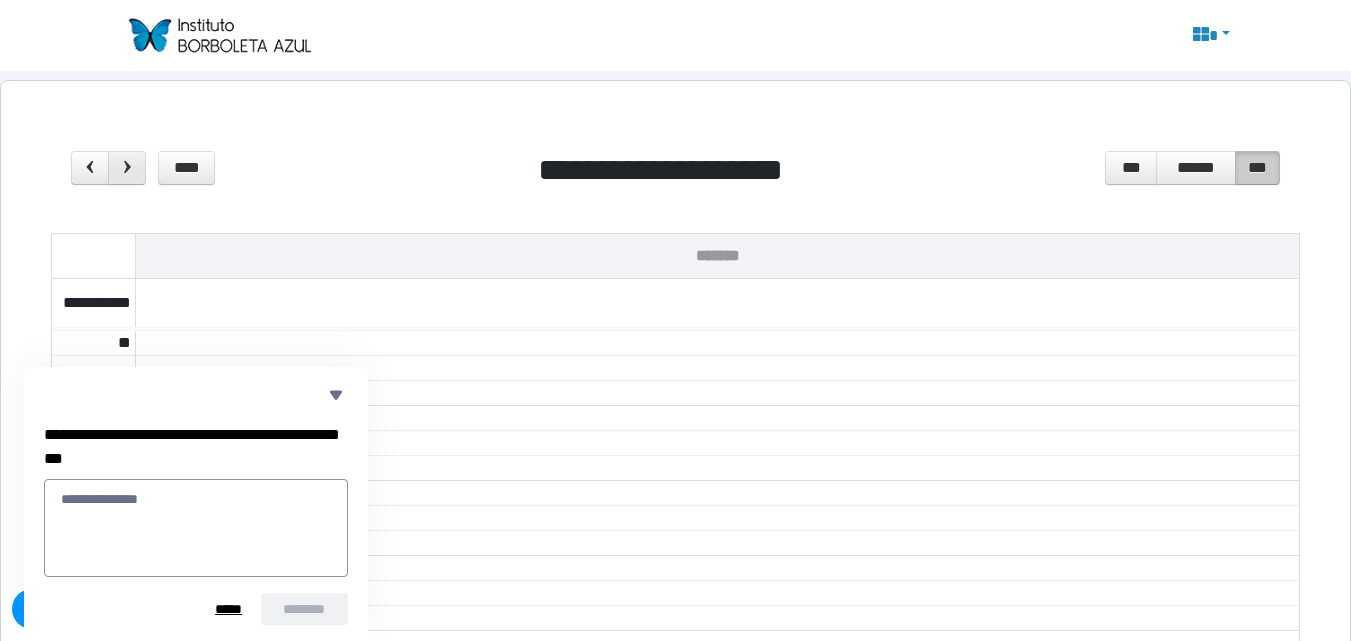click at bounding box center (127, 168) 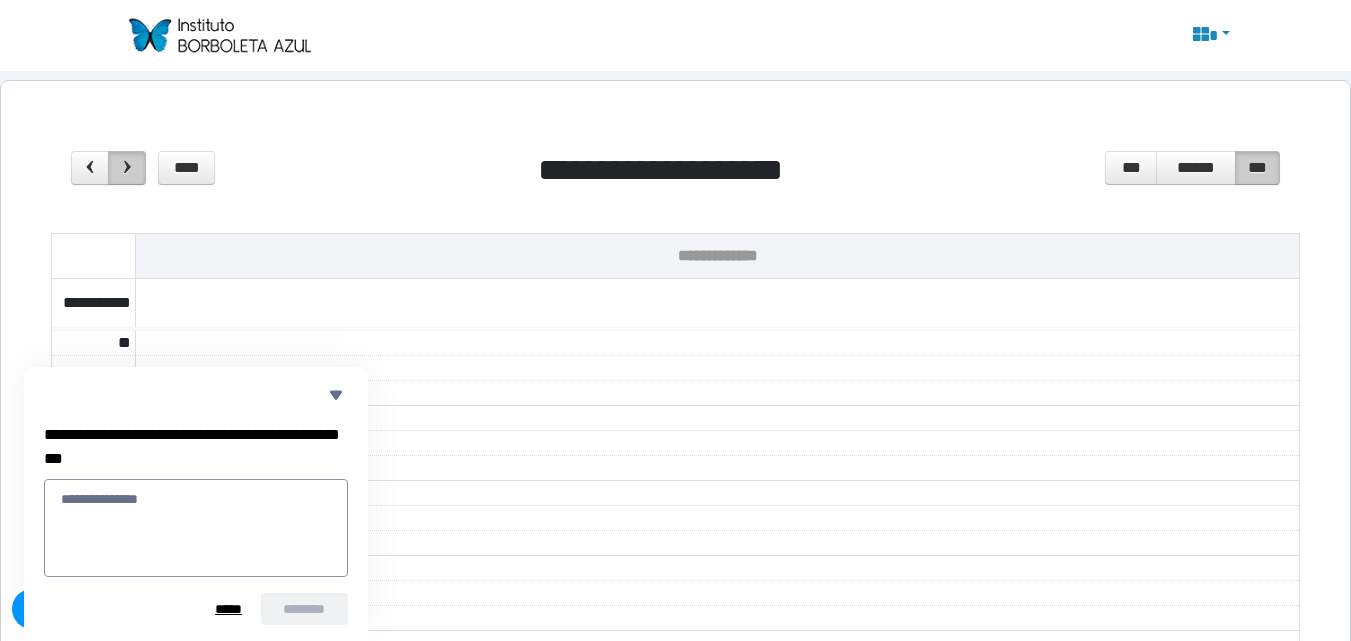 click at bounding box center (127, 168) 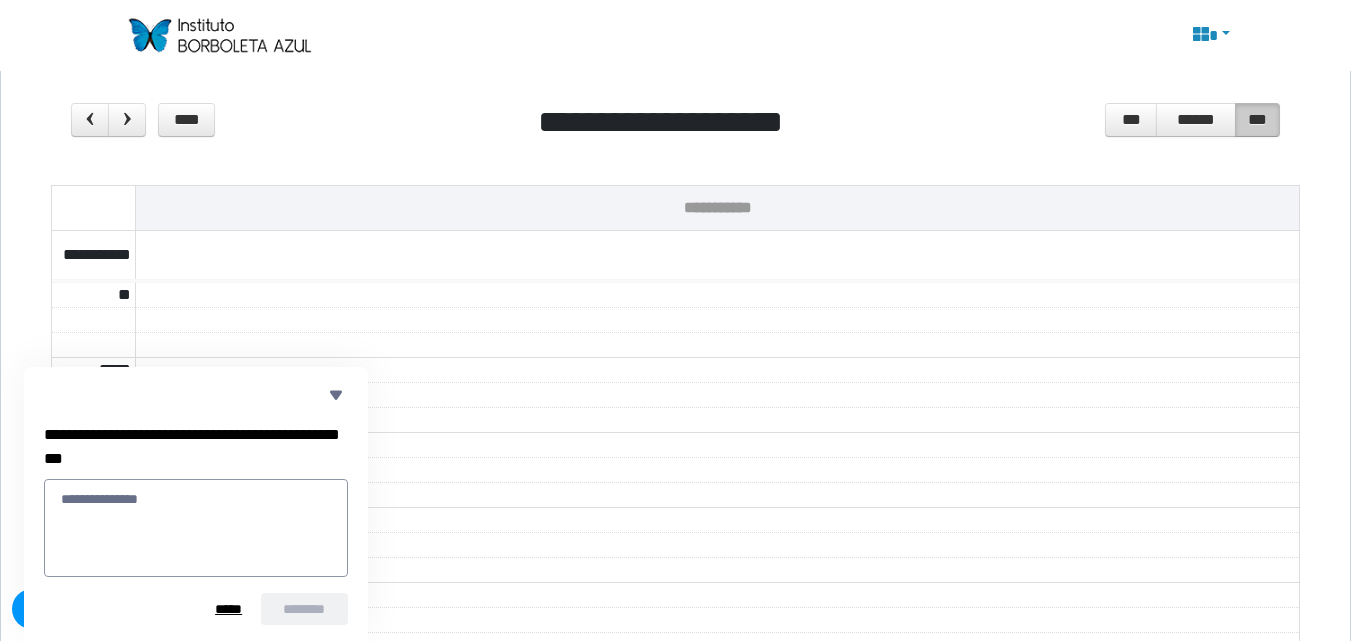 scroll, scrollTop: 0, scrollLeft: 0, axis: both 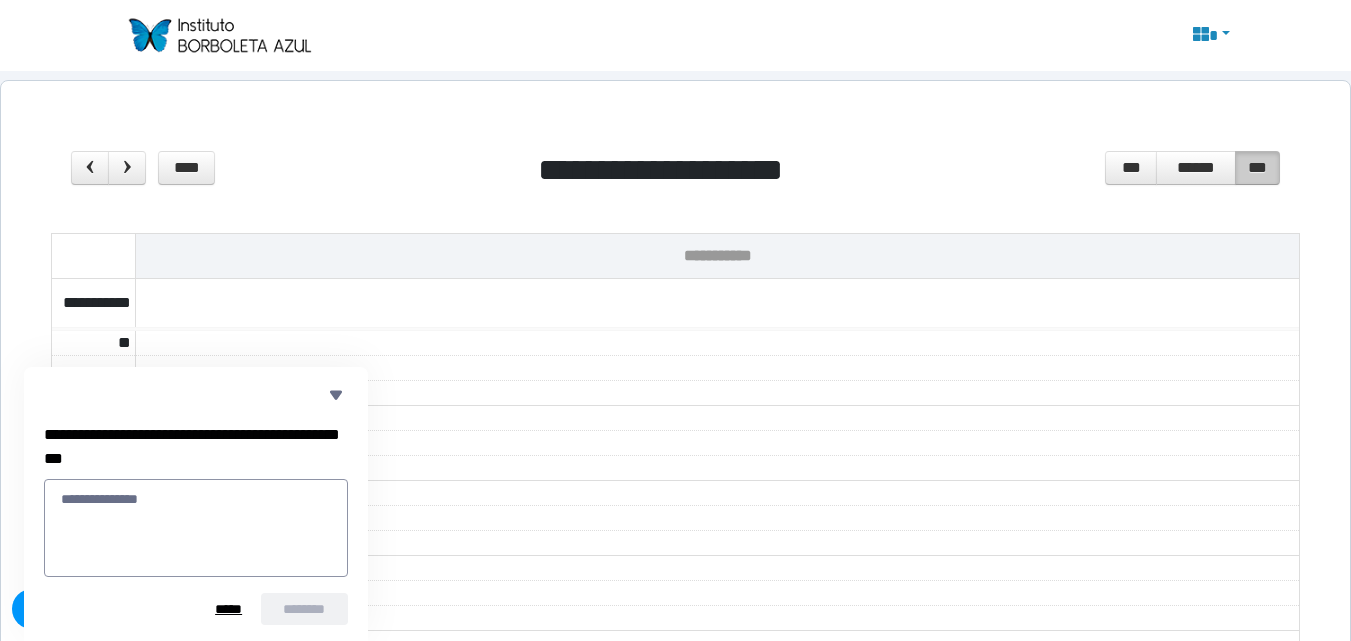 click at bounding box center [718, 468] 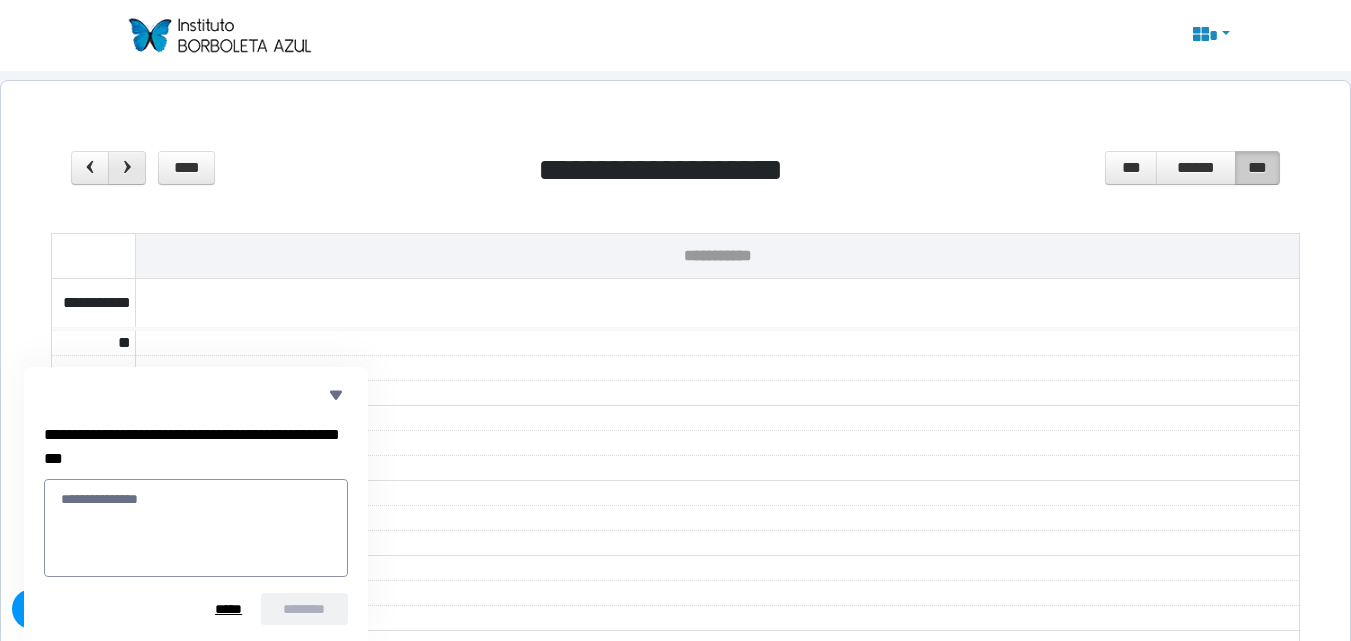 click at bounding box center [127, 167] 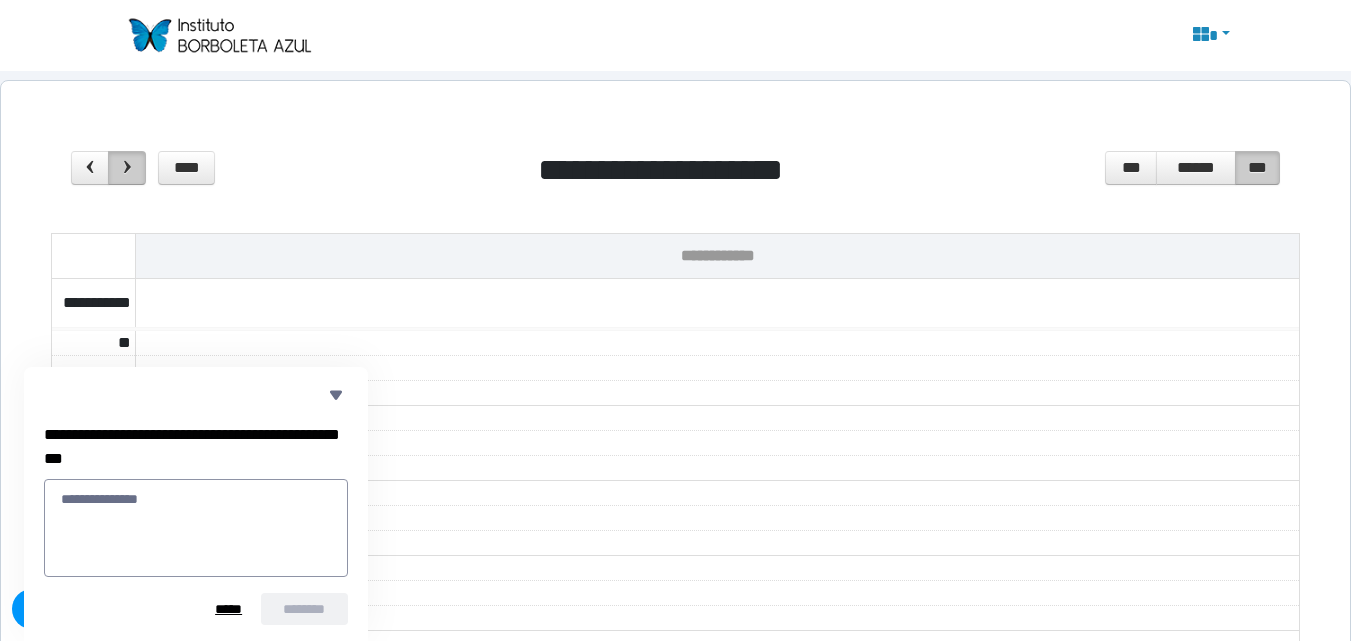 click at bounding box center [127, 167] 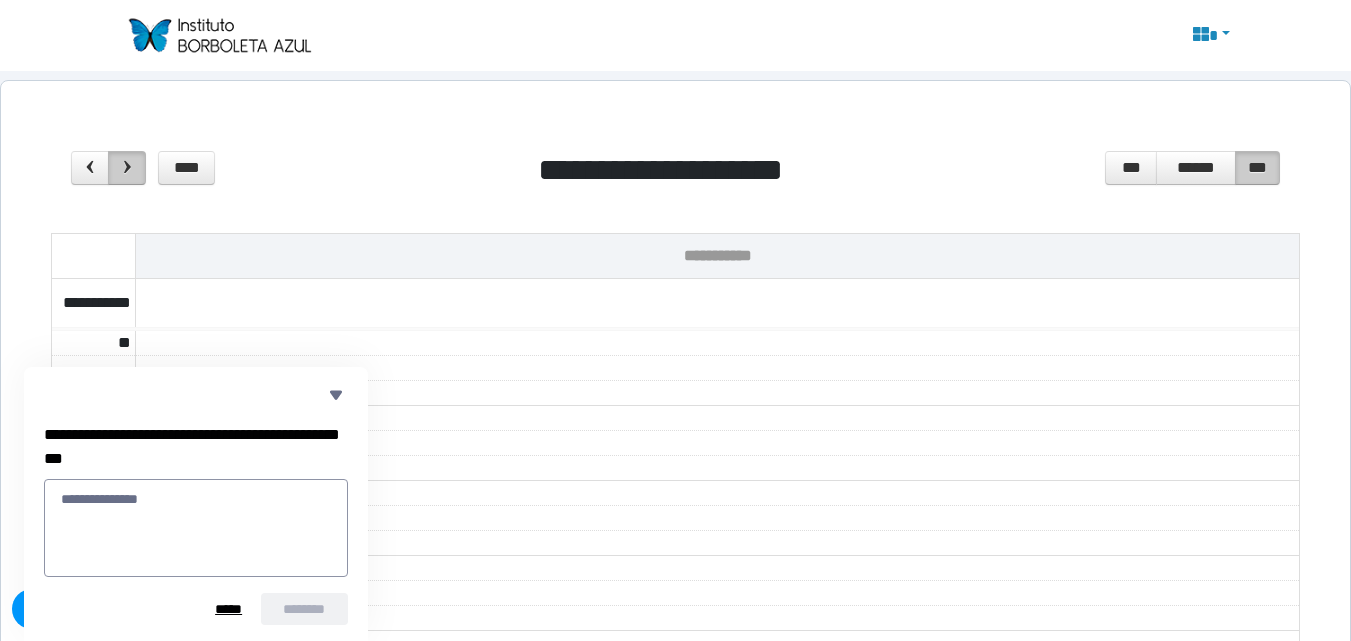click at bounding box center [127, 167] 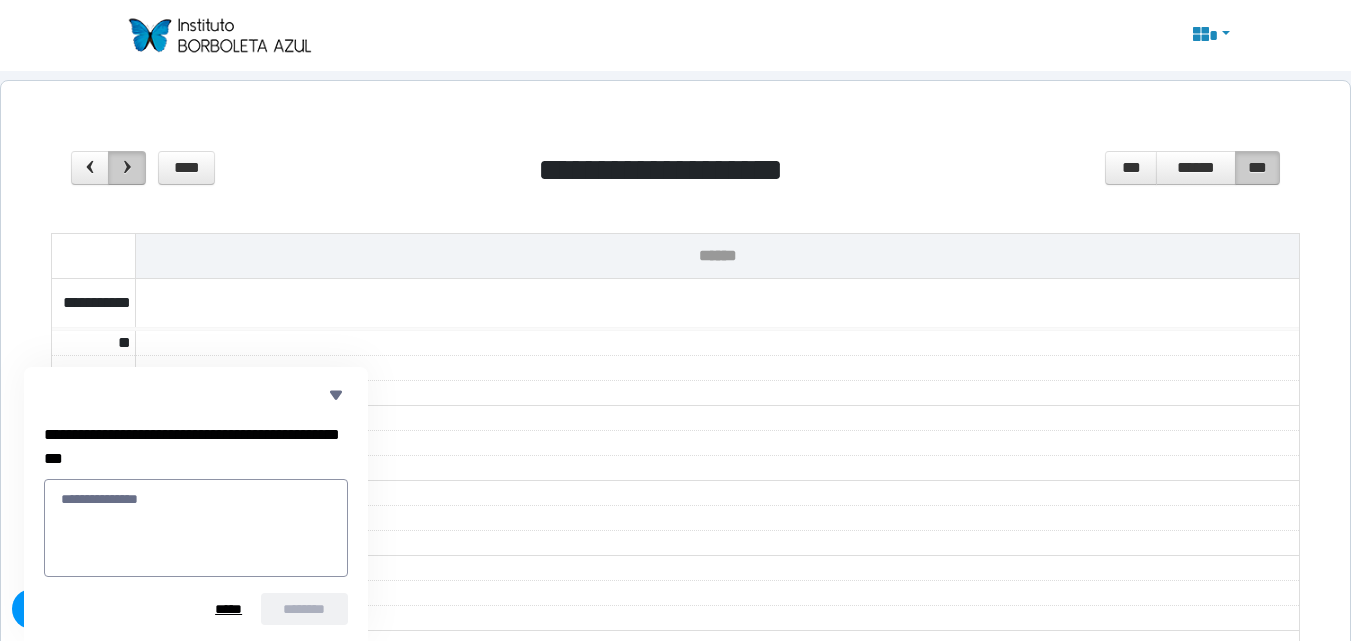 click at bounding box center (127, 167) 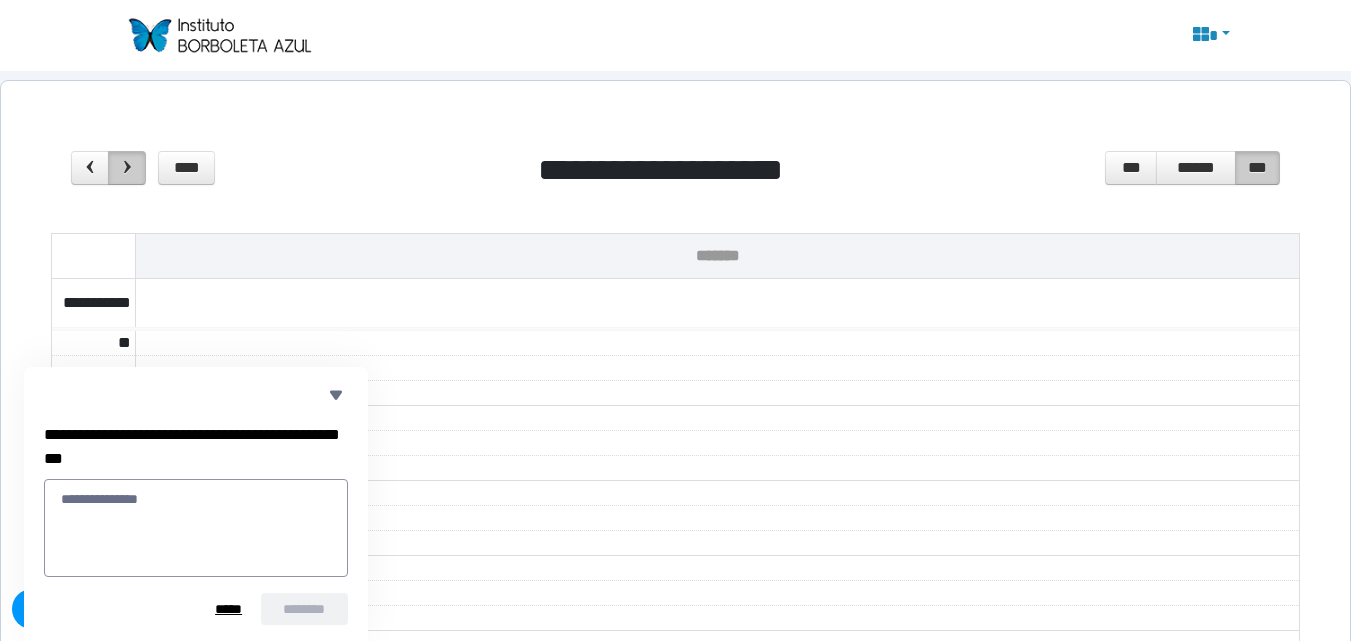 click at bounding box center [127, 167] 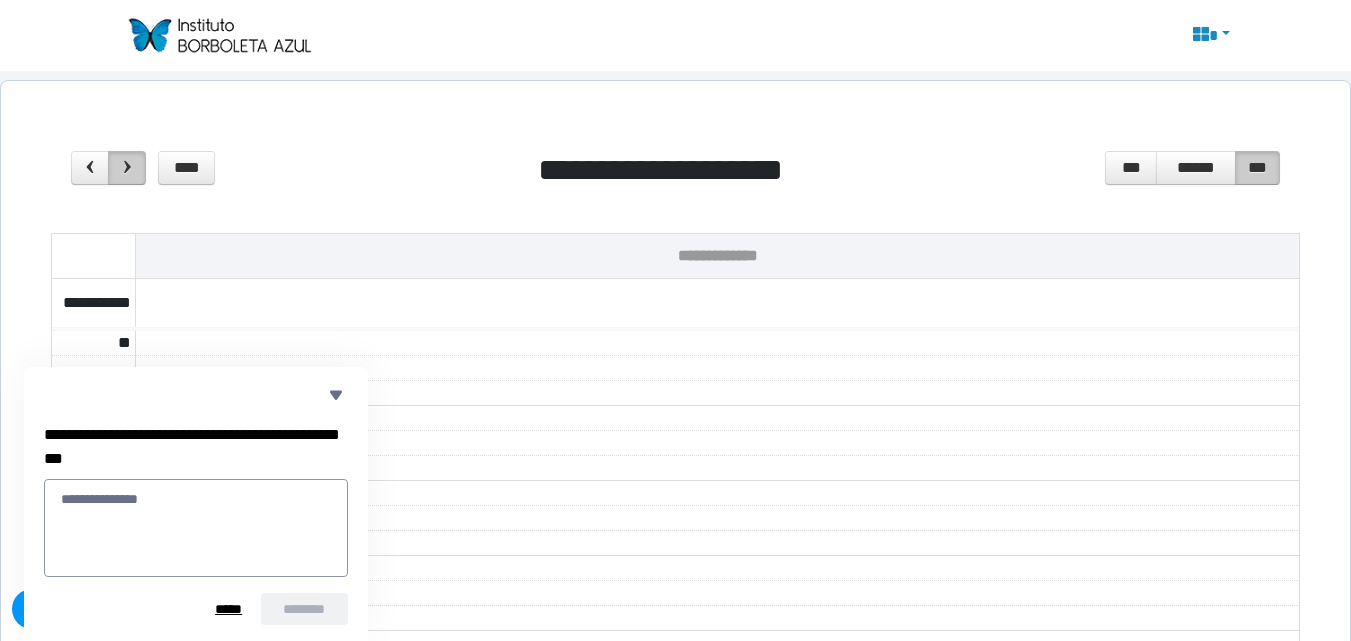 click at bounding box center (127, 167) 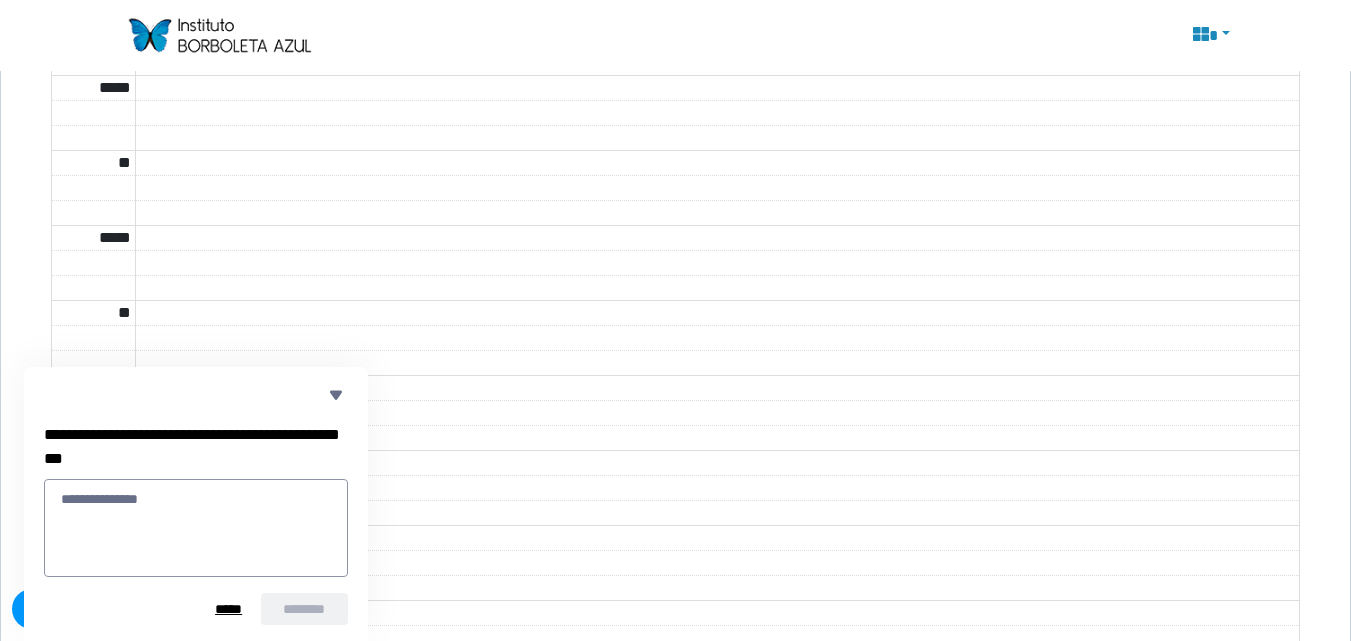 scroll, scrollTop: 2240, scrollLeft: 0, axis: vertical 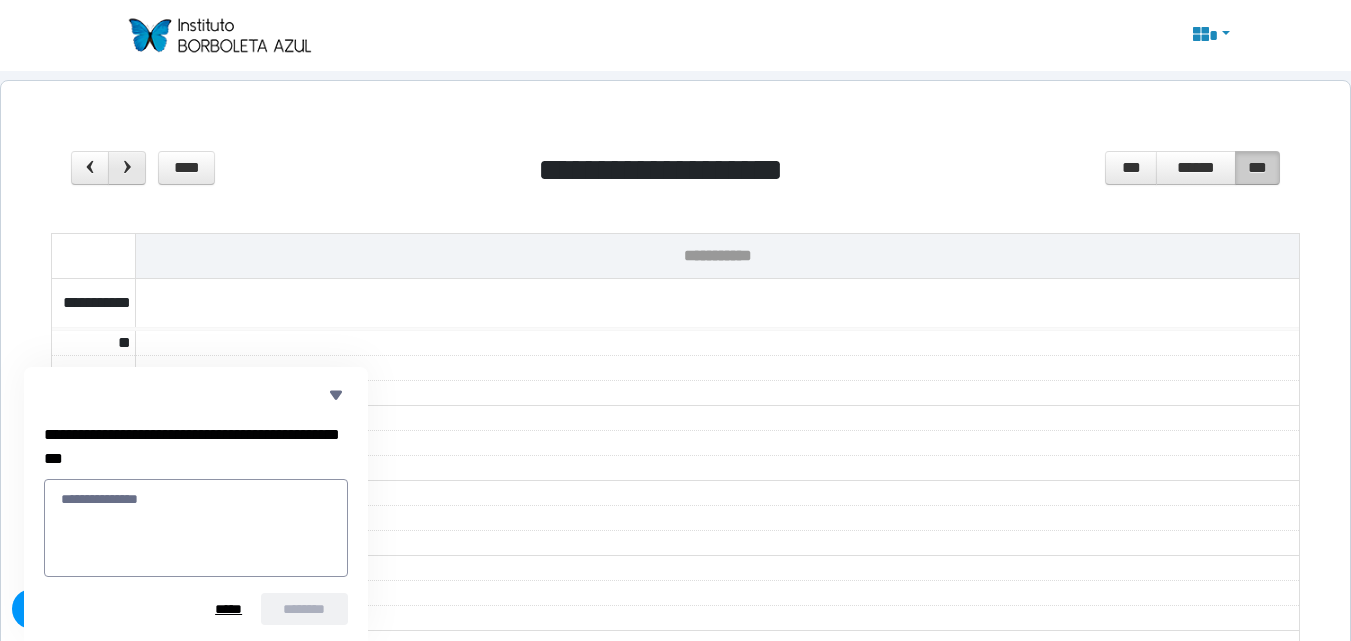click at bounding box center [127, 168] 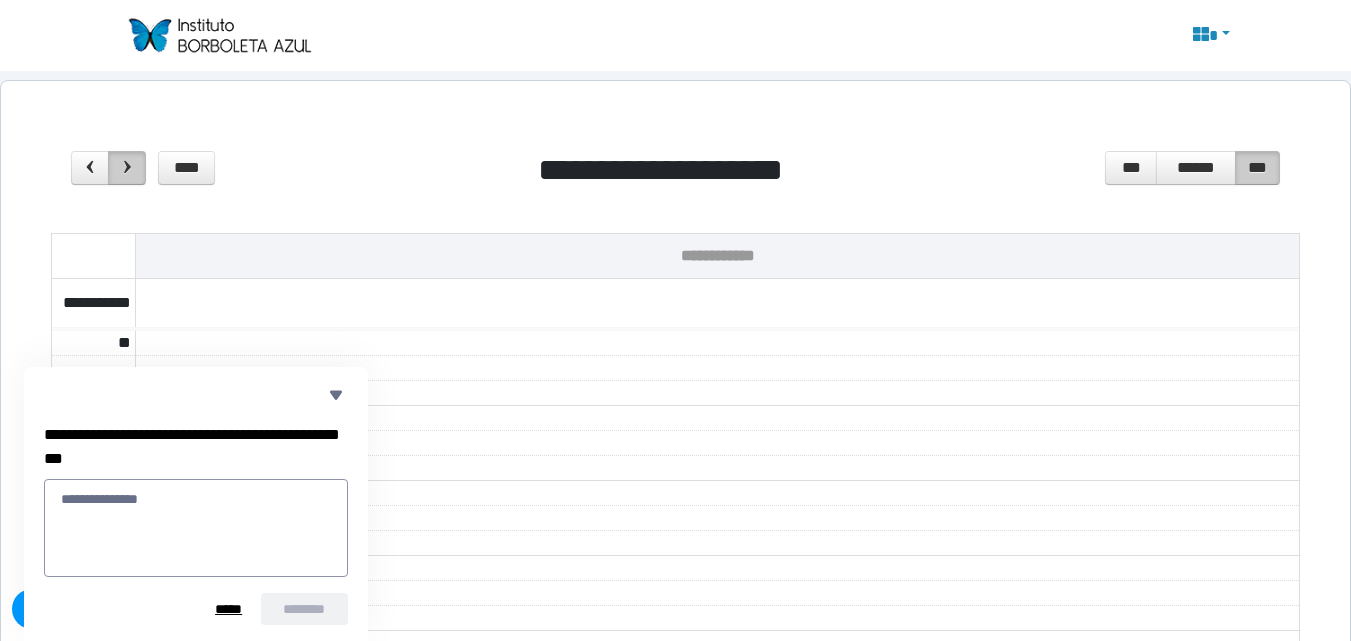 click at bounding box center (127, 168) 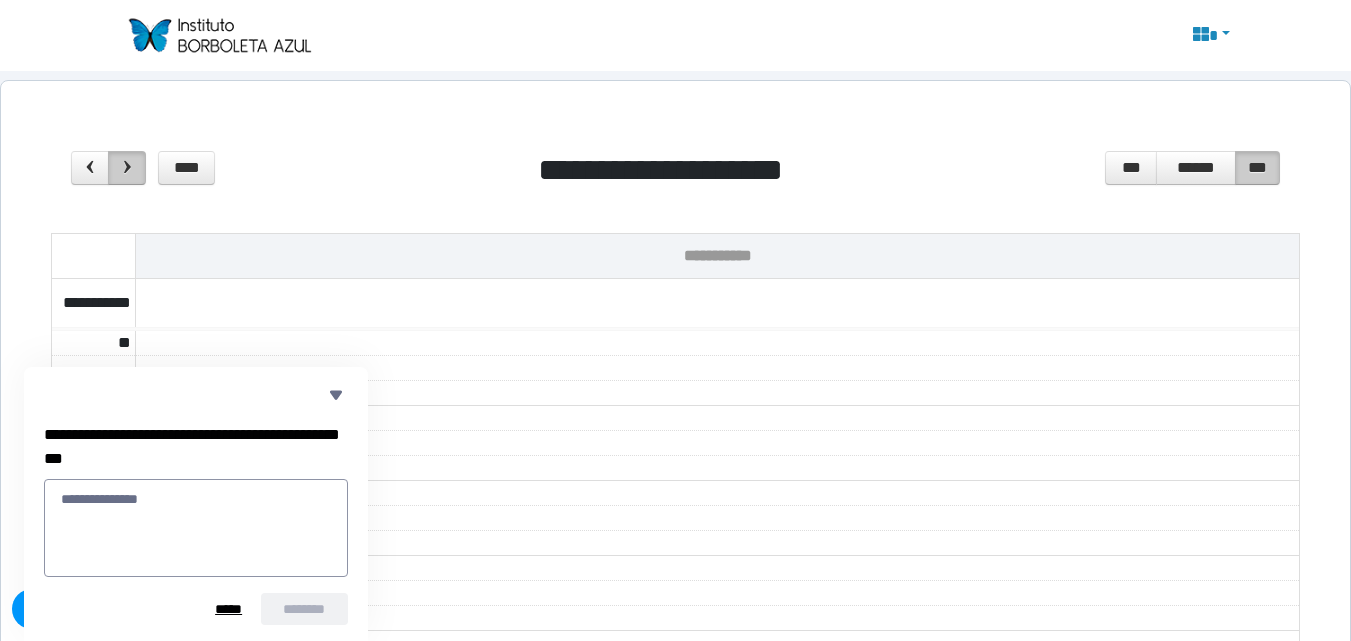 click at bounding box center (127, 168) 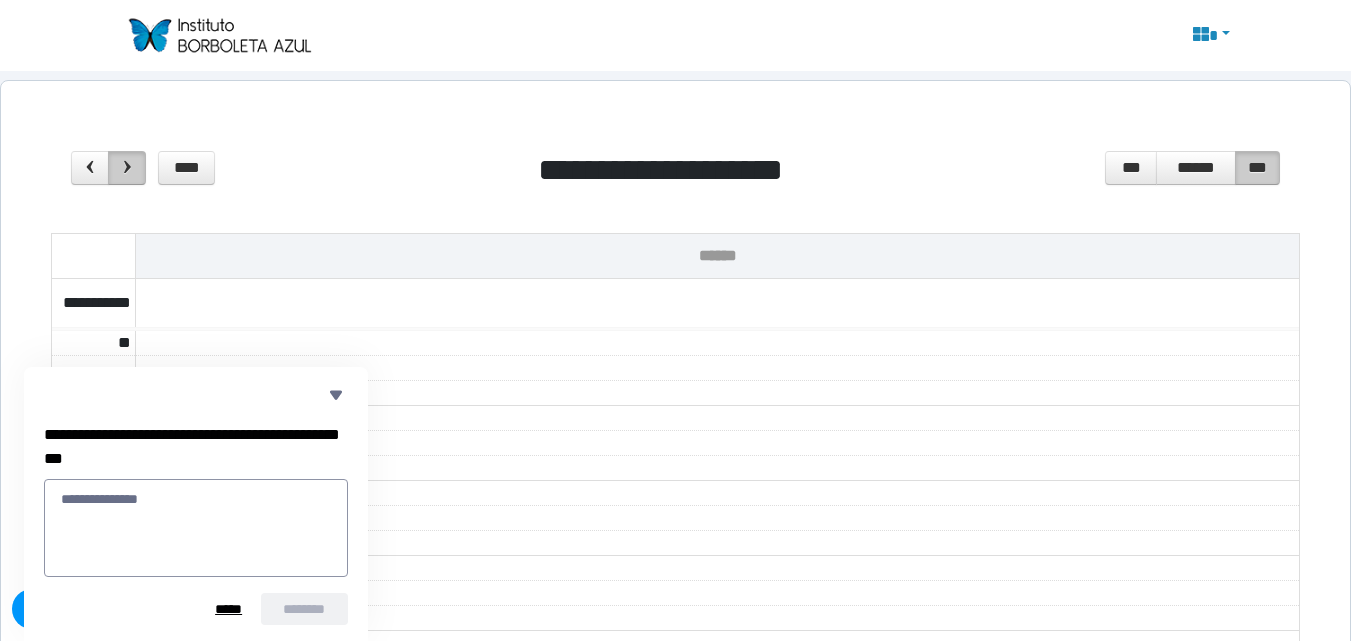click at bounding box center (127, 168) 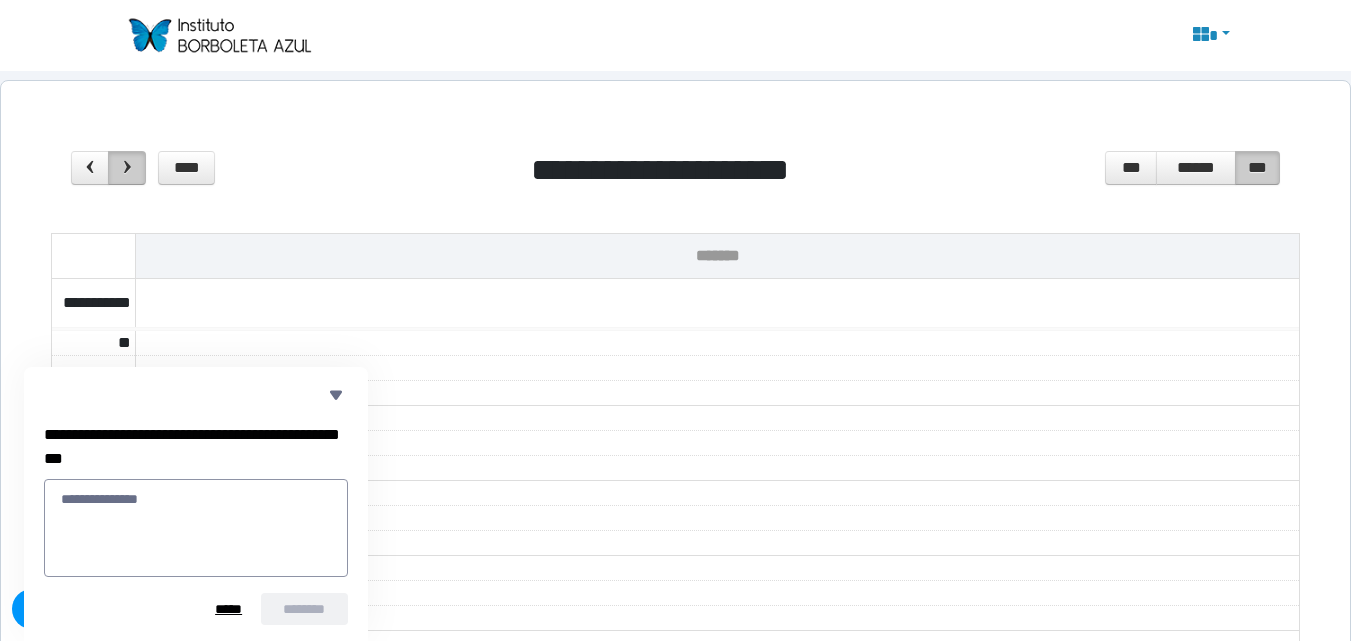 click at bounding box center [127, 168] 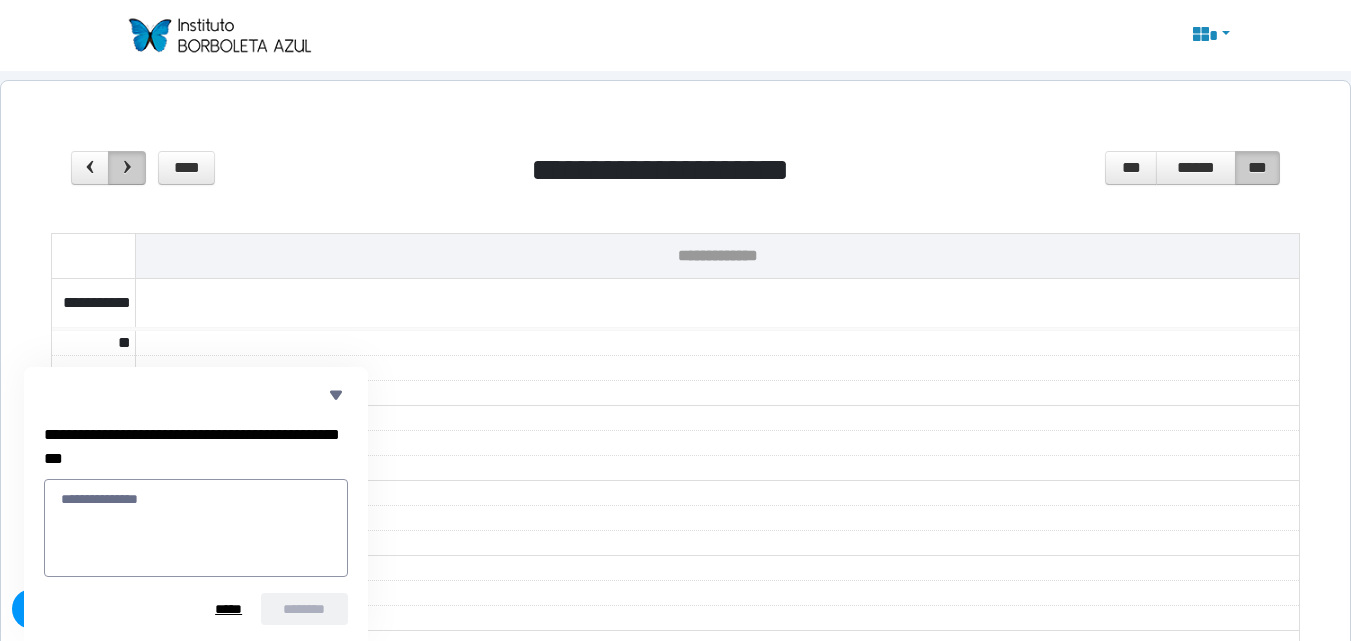 click at bounding box center (127, 168) 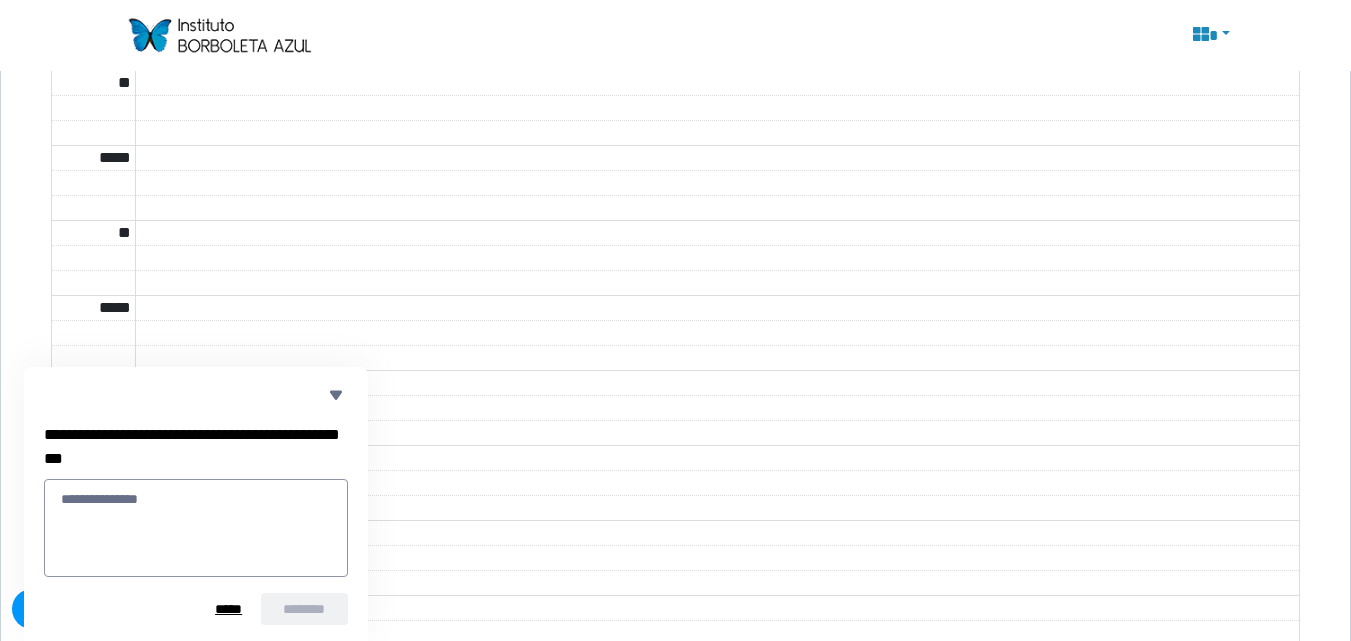 scroll, scrollTop: 0, scrollLeft: 0, axis: both 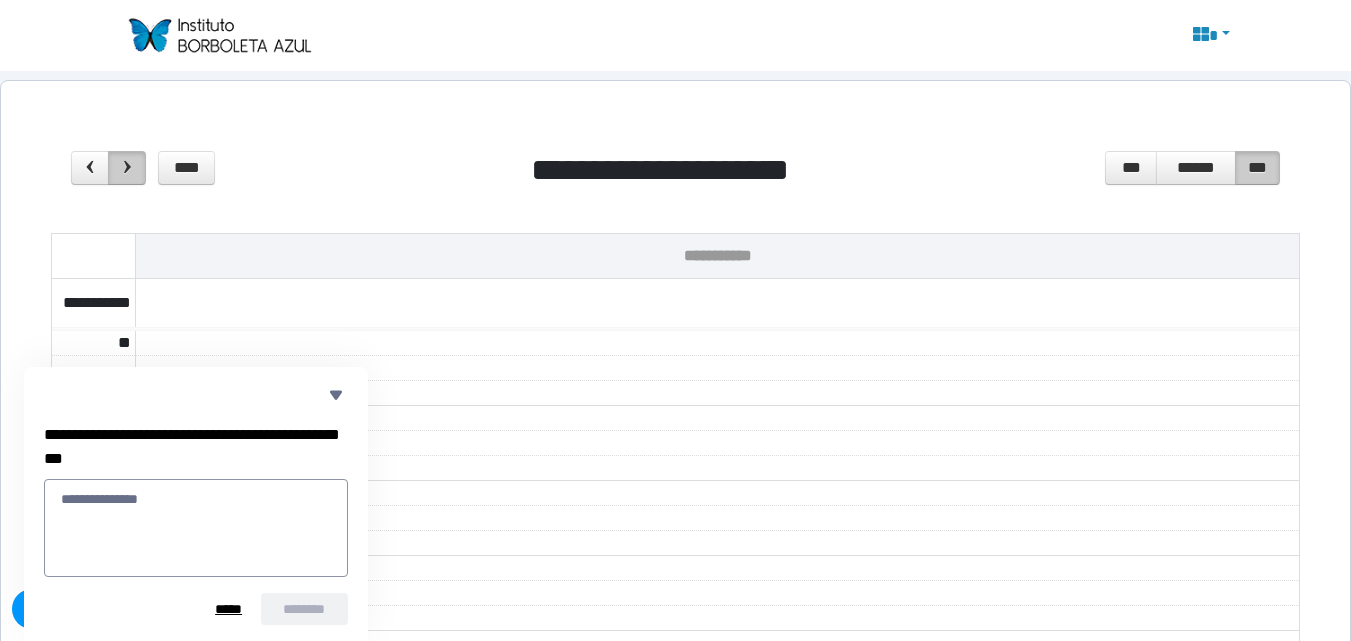click at bounding box center [127, 168] 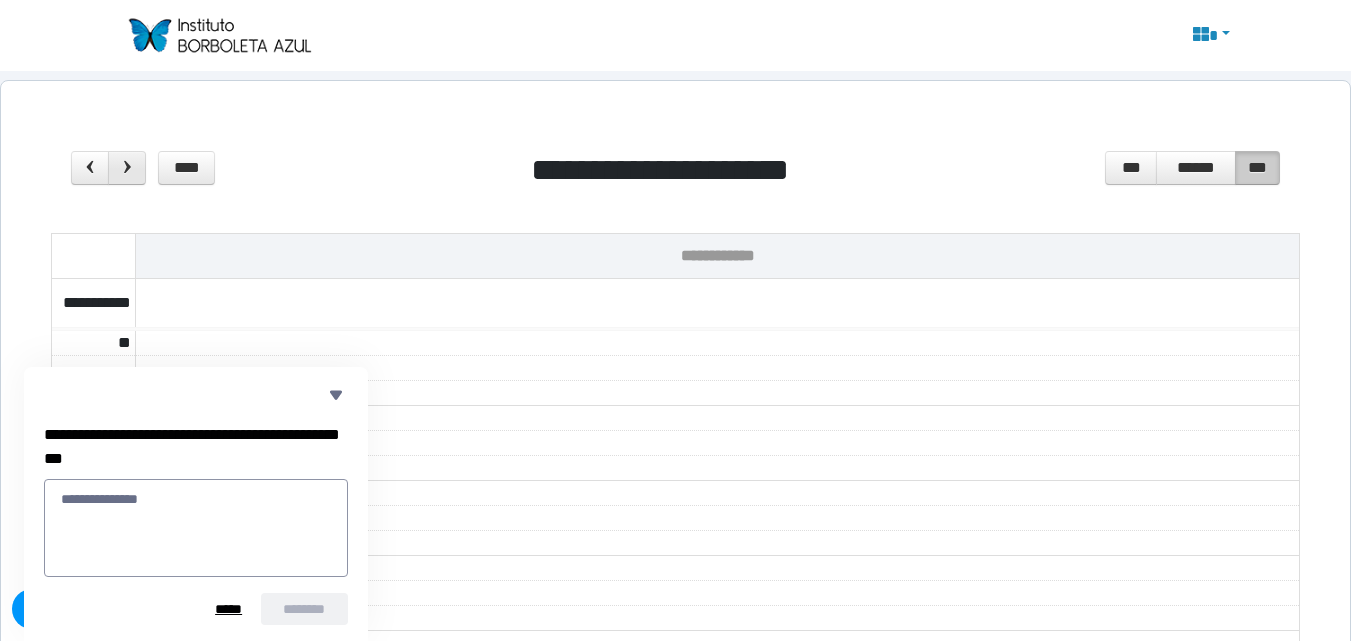 click at bounding box center (127, 168) 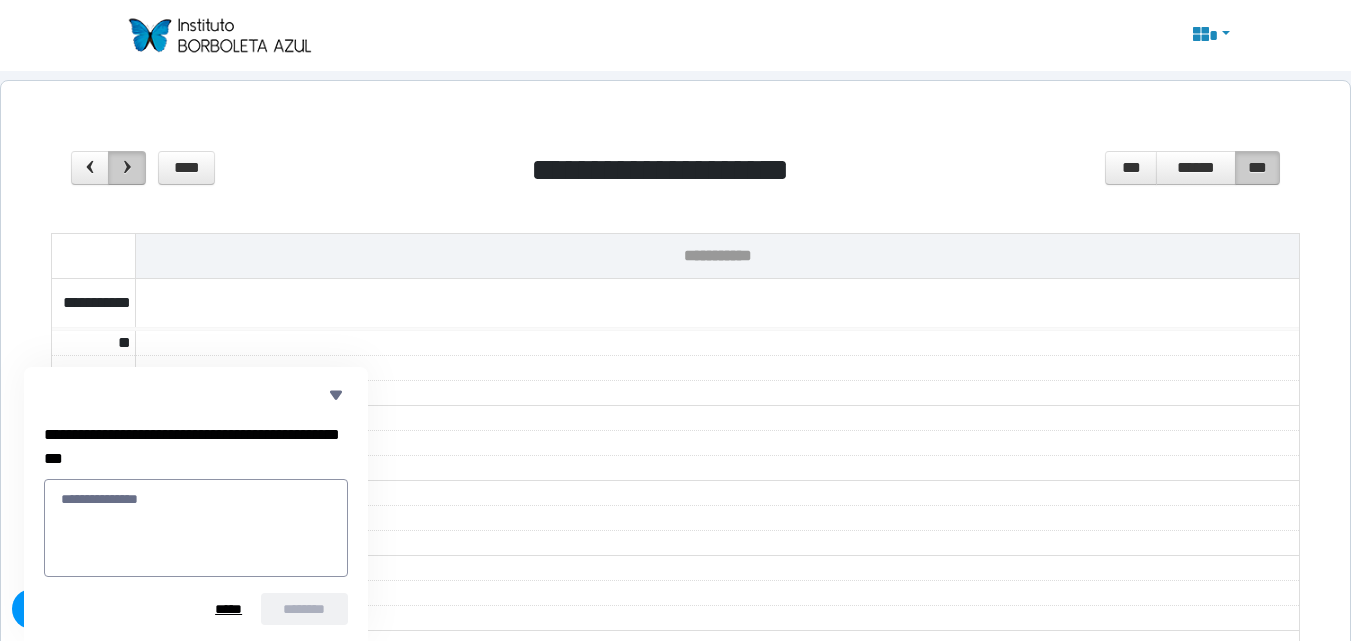 click at bounding box center (127, 168) 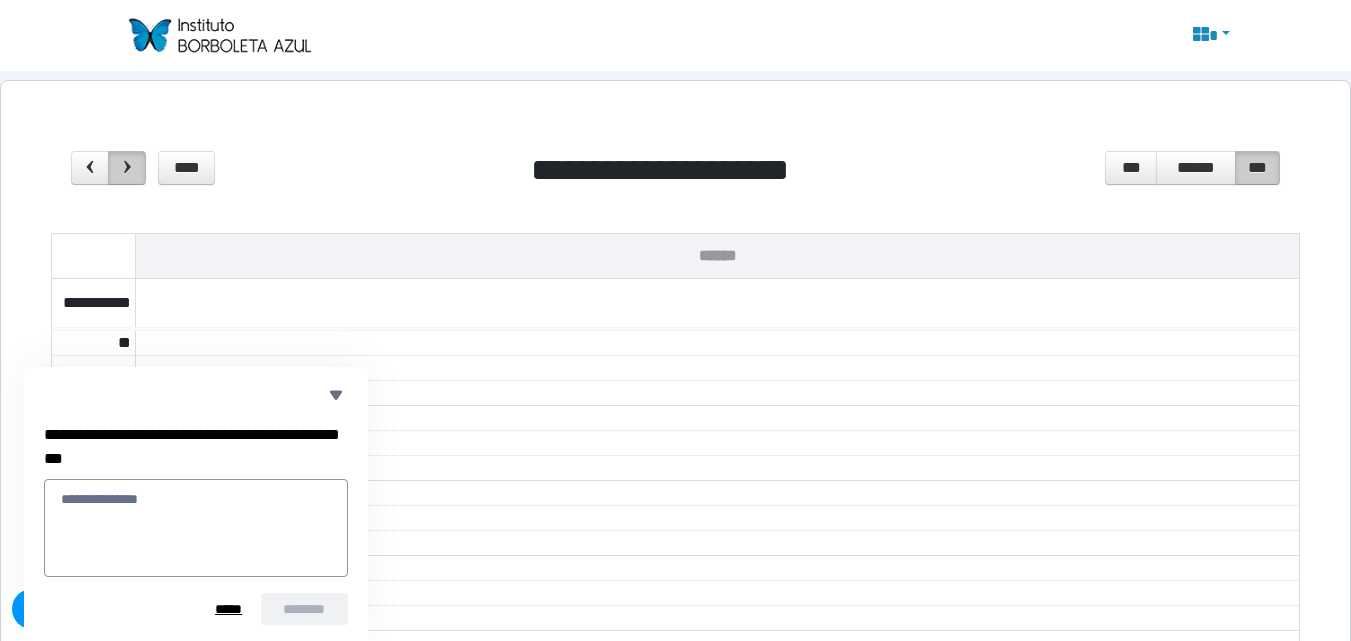 click at bounding box center [127, 168] 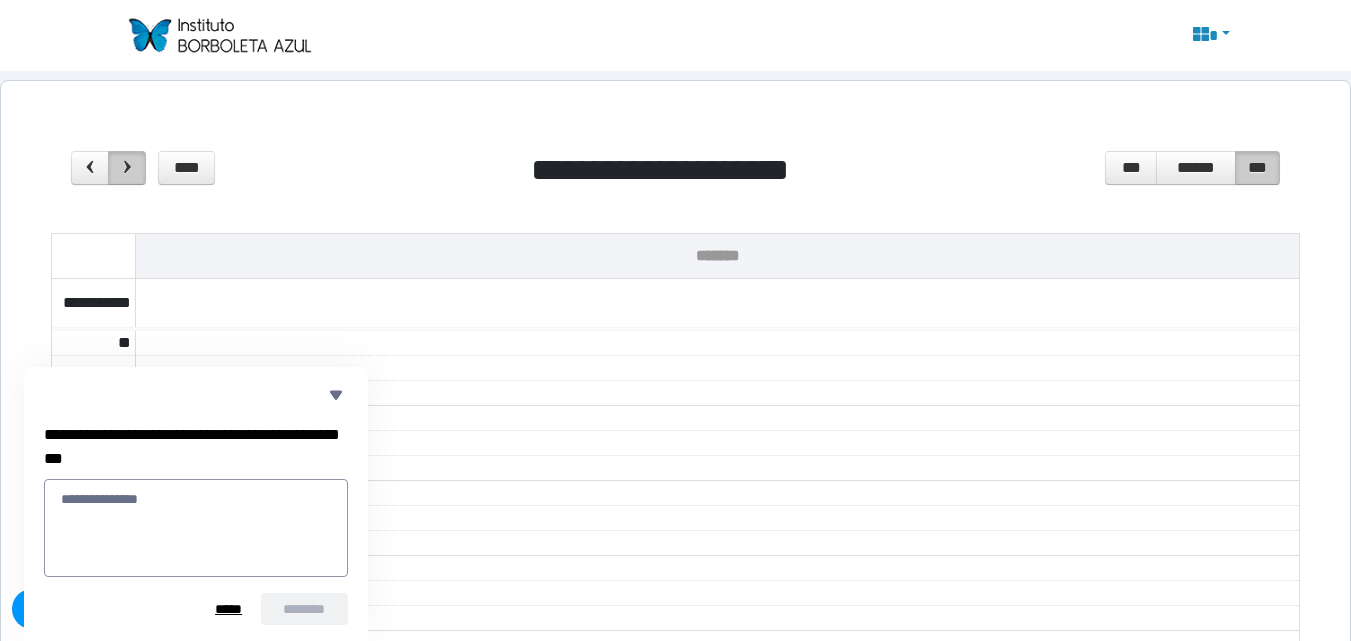 click at bounding box center [127, 168] 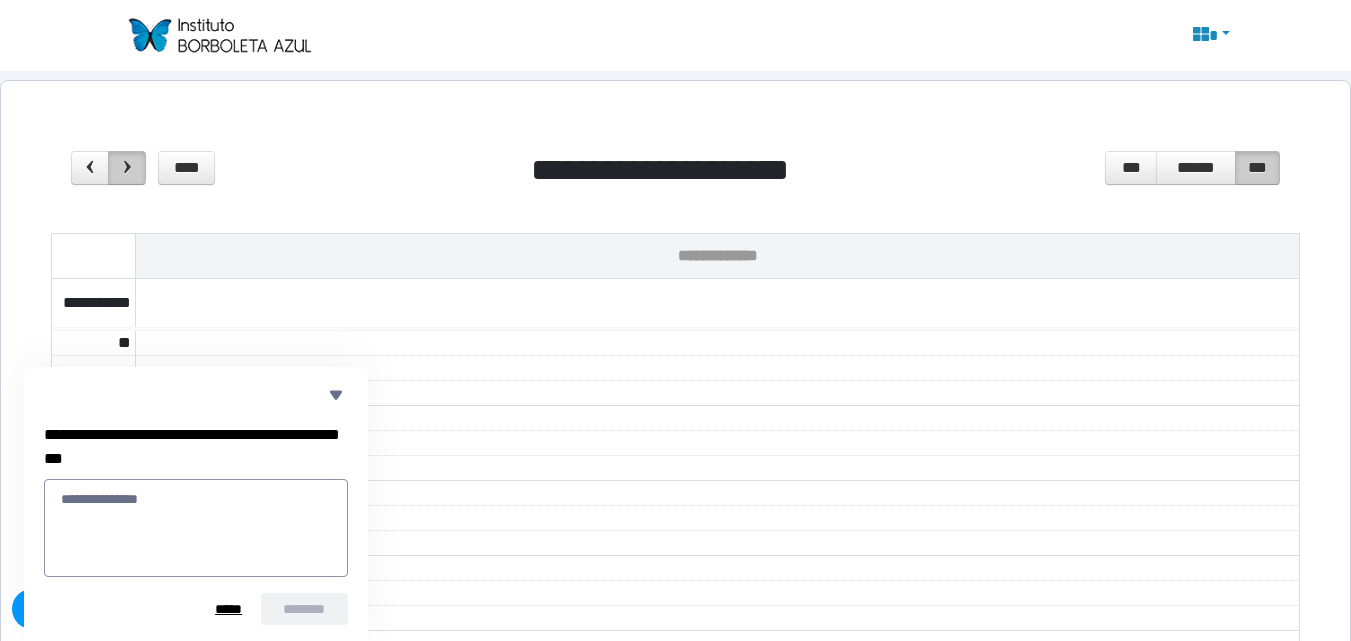 click at bounding box center (127, 168) 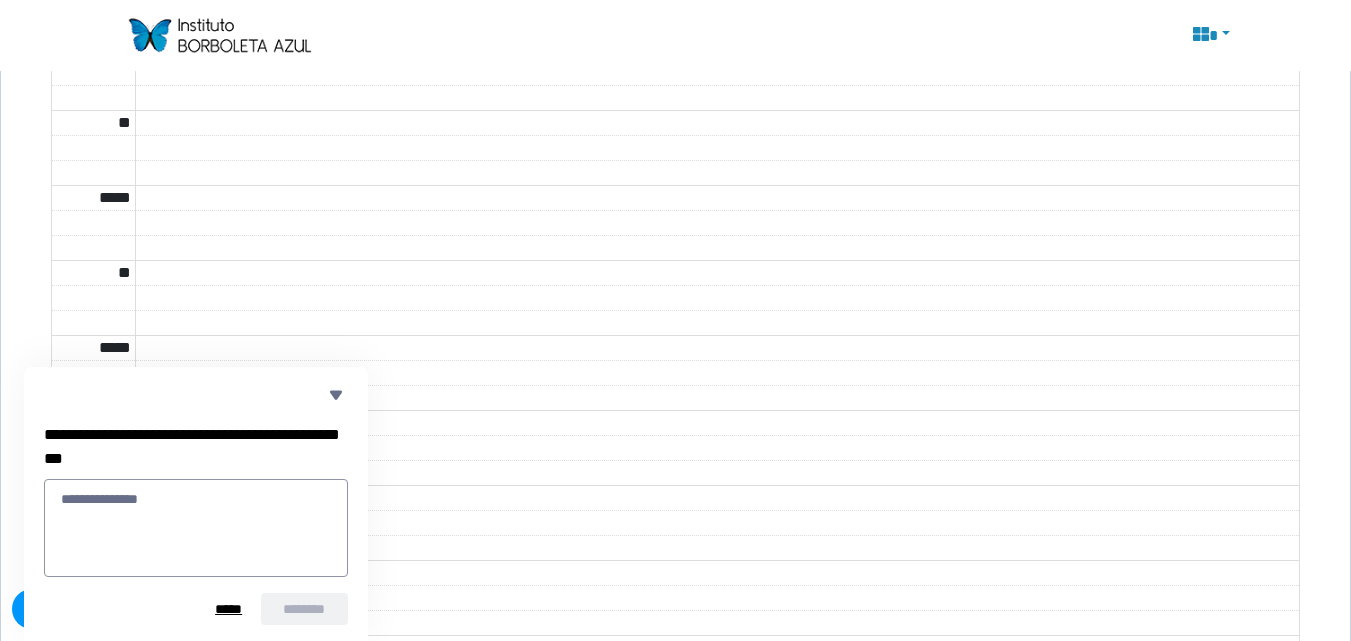 scroll, scrollTop: 1680, scrollLeft: 0, axis: vertical 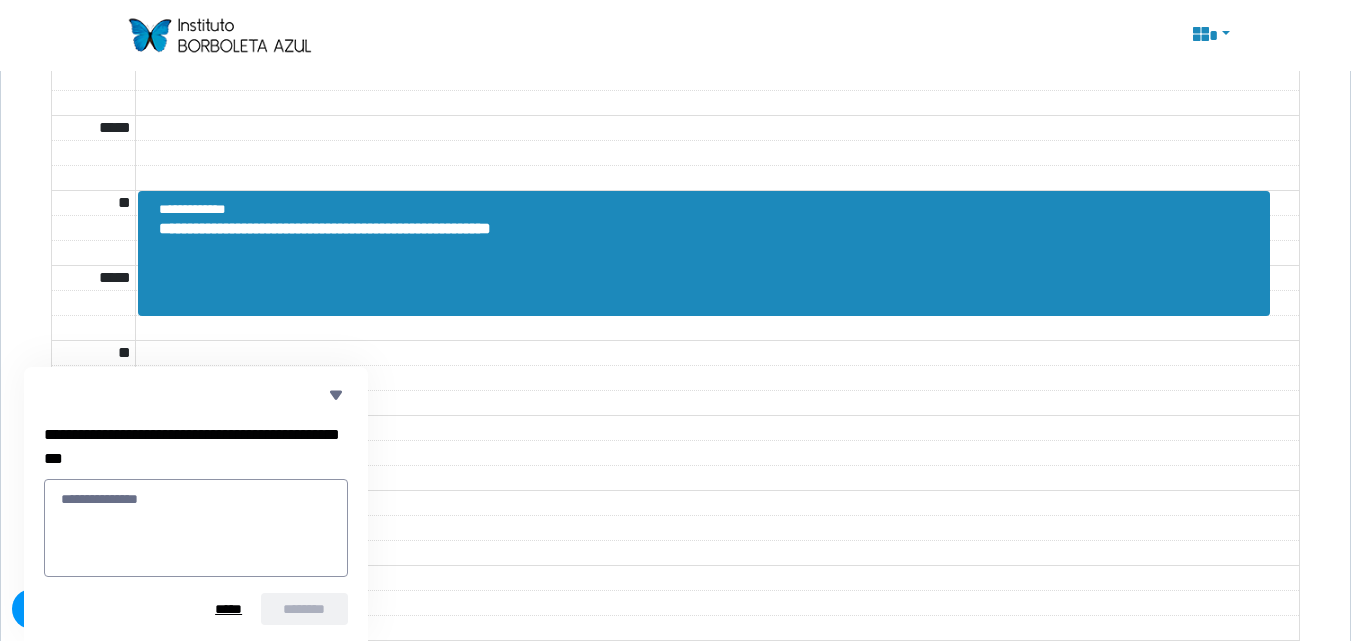 drag, startPoint x: 1365, startPoint y: 8, endPoint x: 863, endPoint y: 123, distance: 515.0039 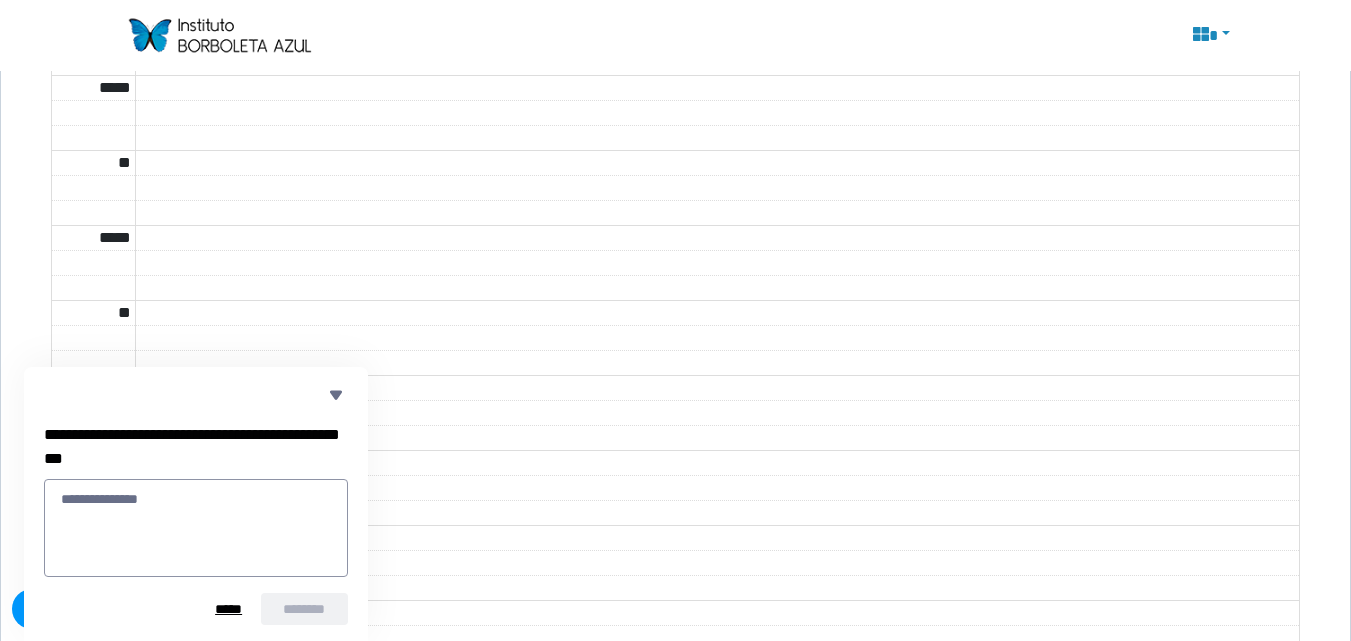 scroll, scrollTop: 1120, scrollLeft: 0, axis: vertical 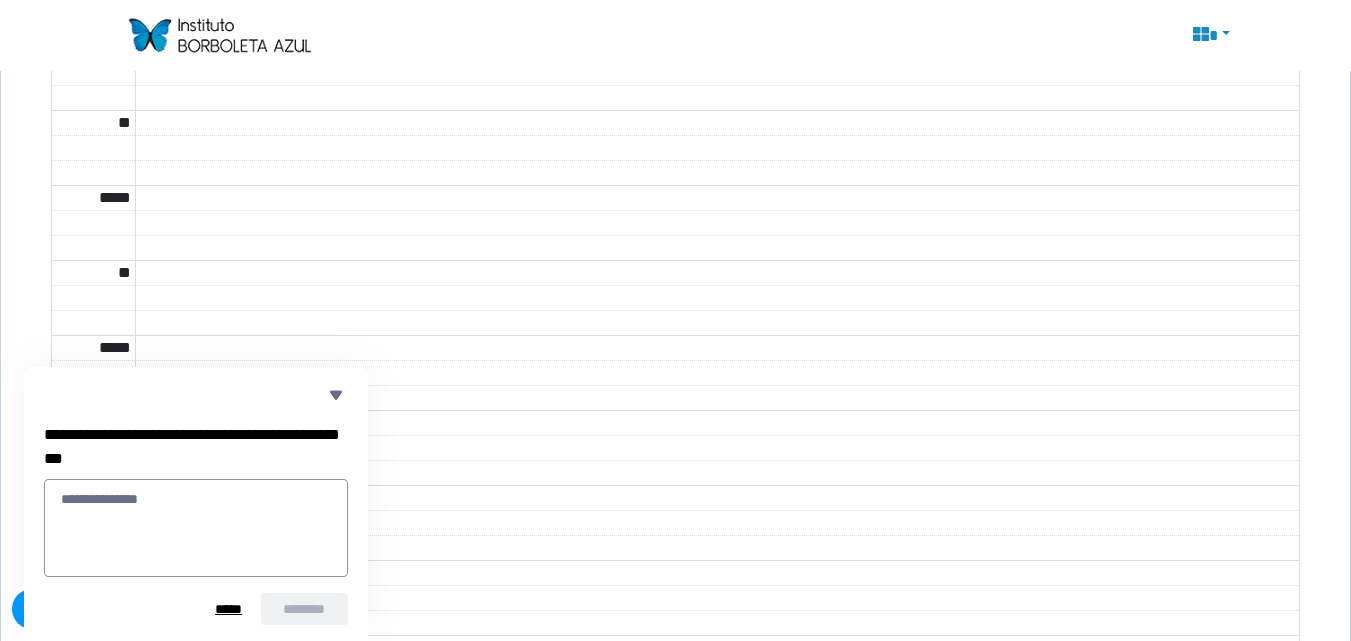 click at bounding box center (1209, 36) 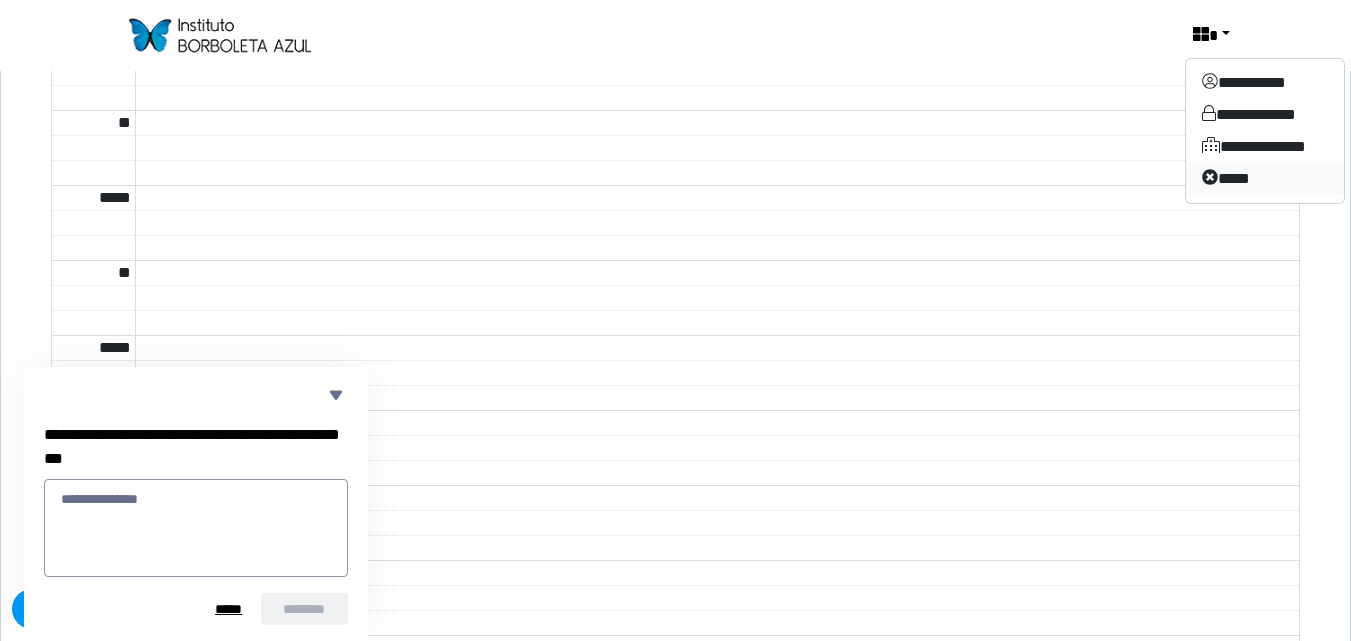 click on "****" at bounding box center [1265, 179] 